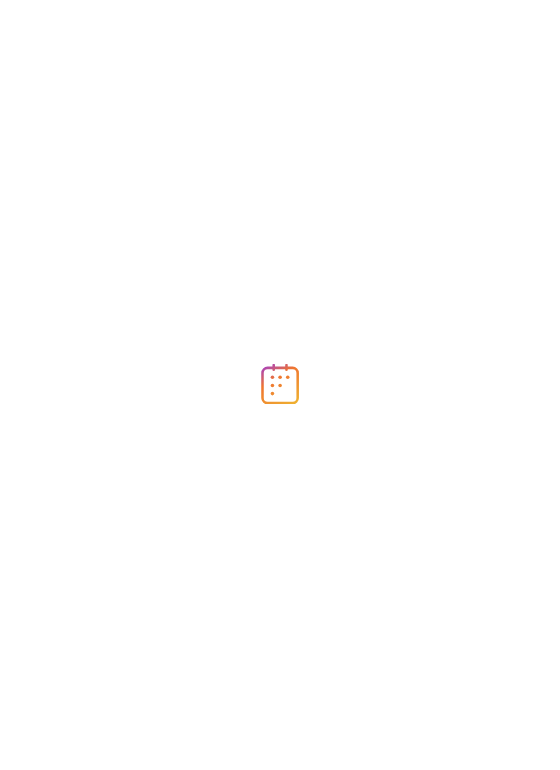 scroll, scrollTop: 0, scrollLeft: 0, axis: both 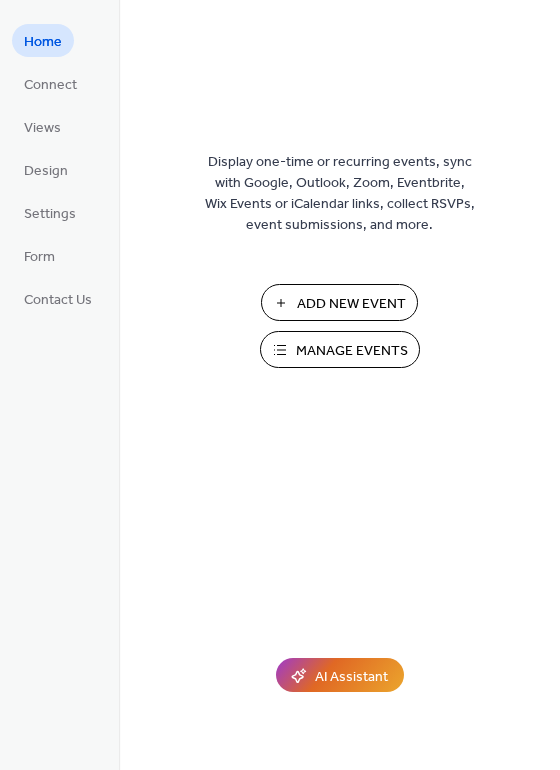click on "Manage Events" at bounding box center [352, 351] 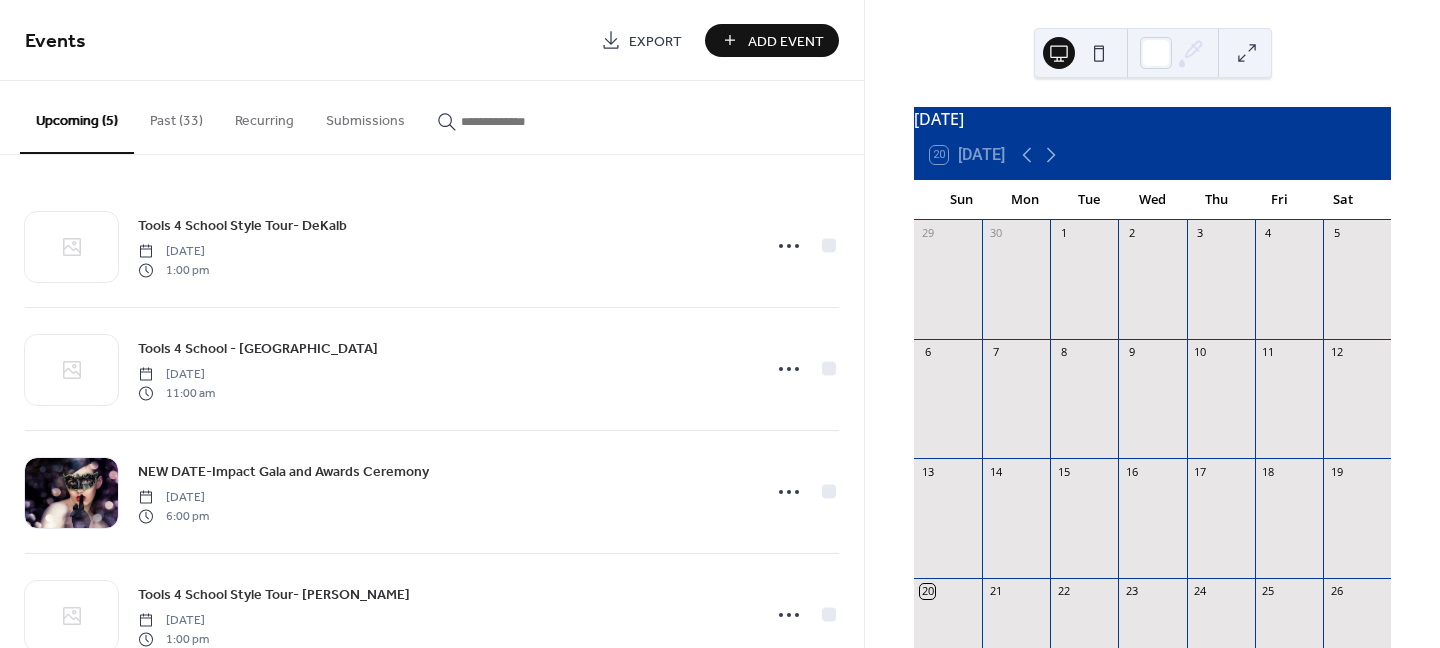 scroll, scrollTop: 0, scrollLeft: 0, axis: both 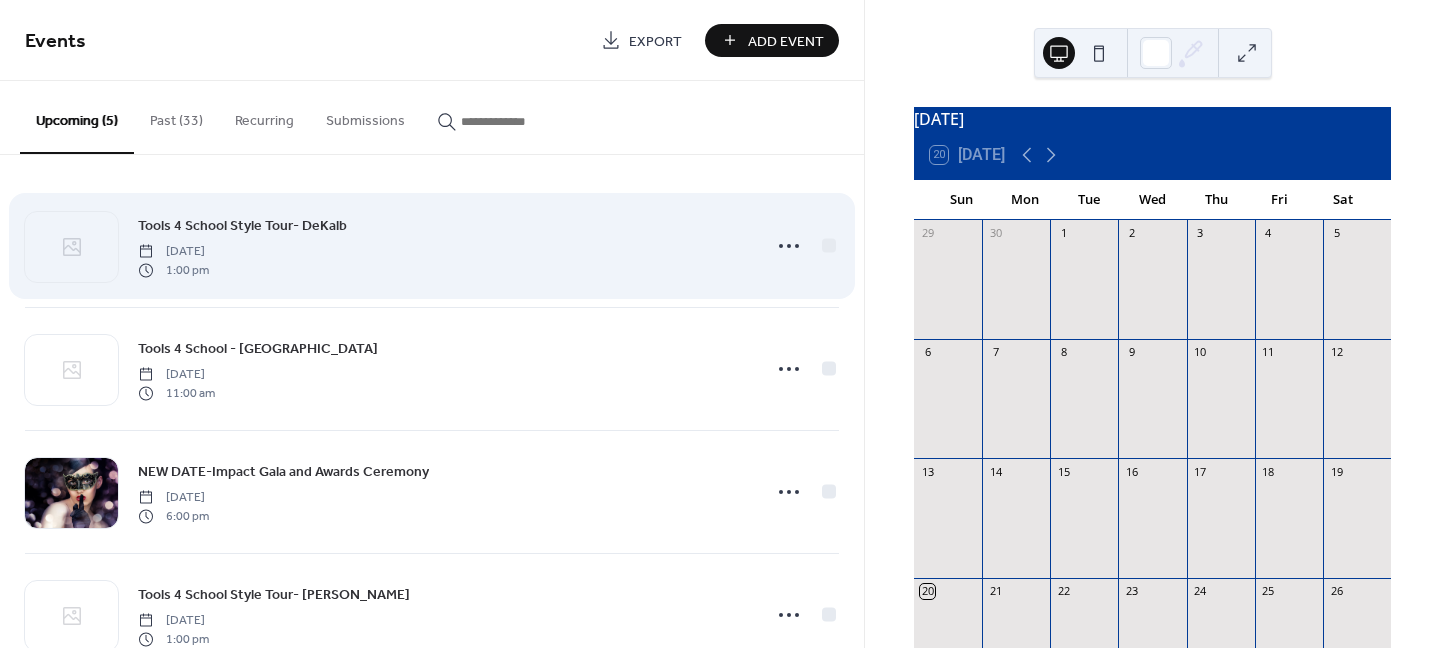 click on "Tools 4 School Style Tour- DeKalb [DATE] 1:00 pm" at bounding box center [443, 246] 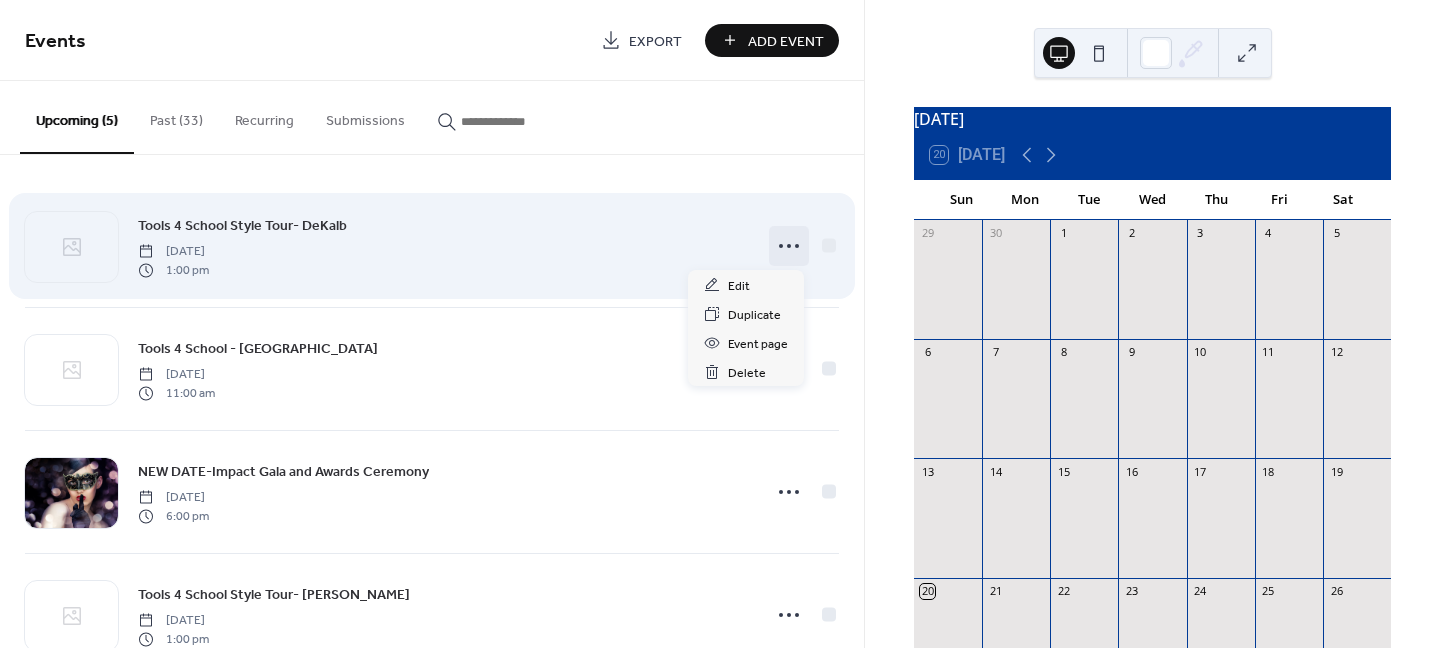click 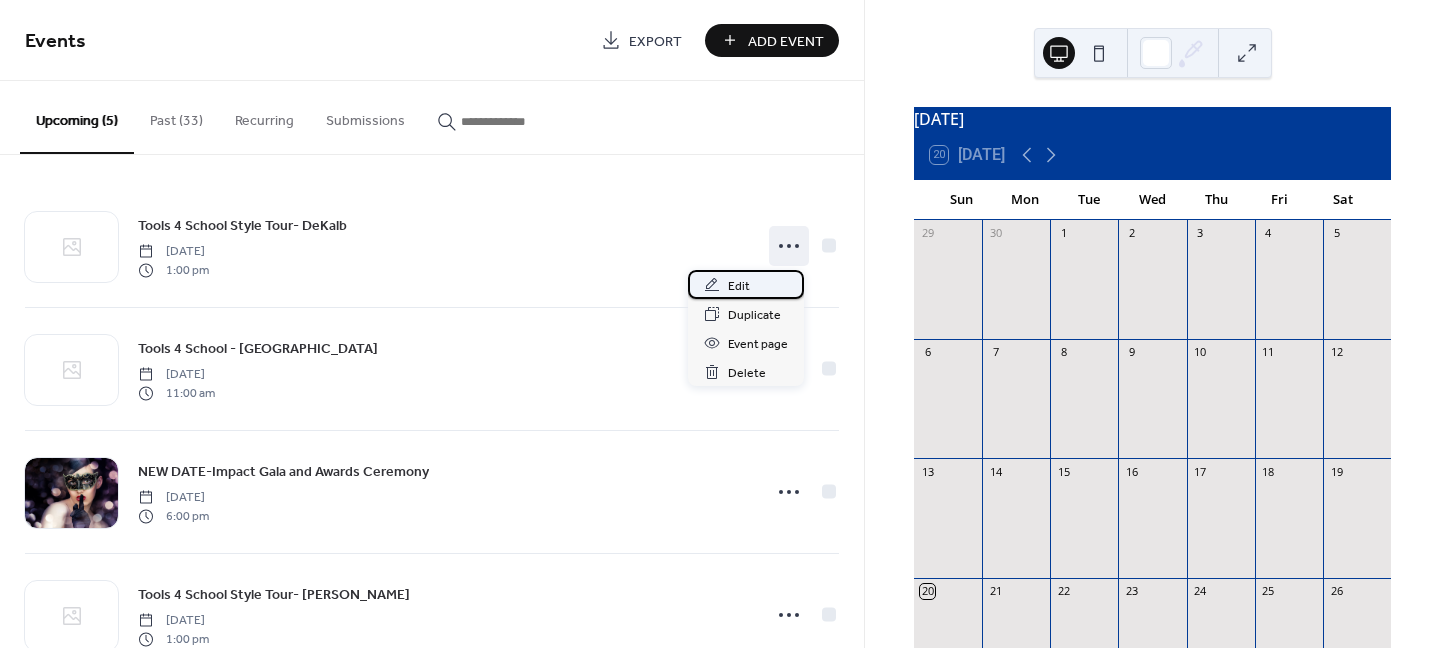 click on "Edit" at bounding box center [739, 286] 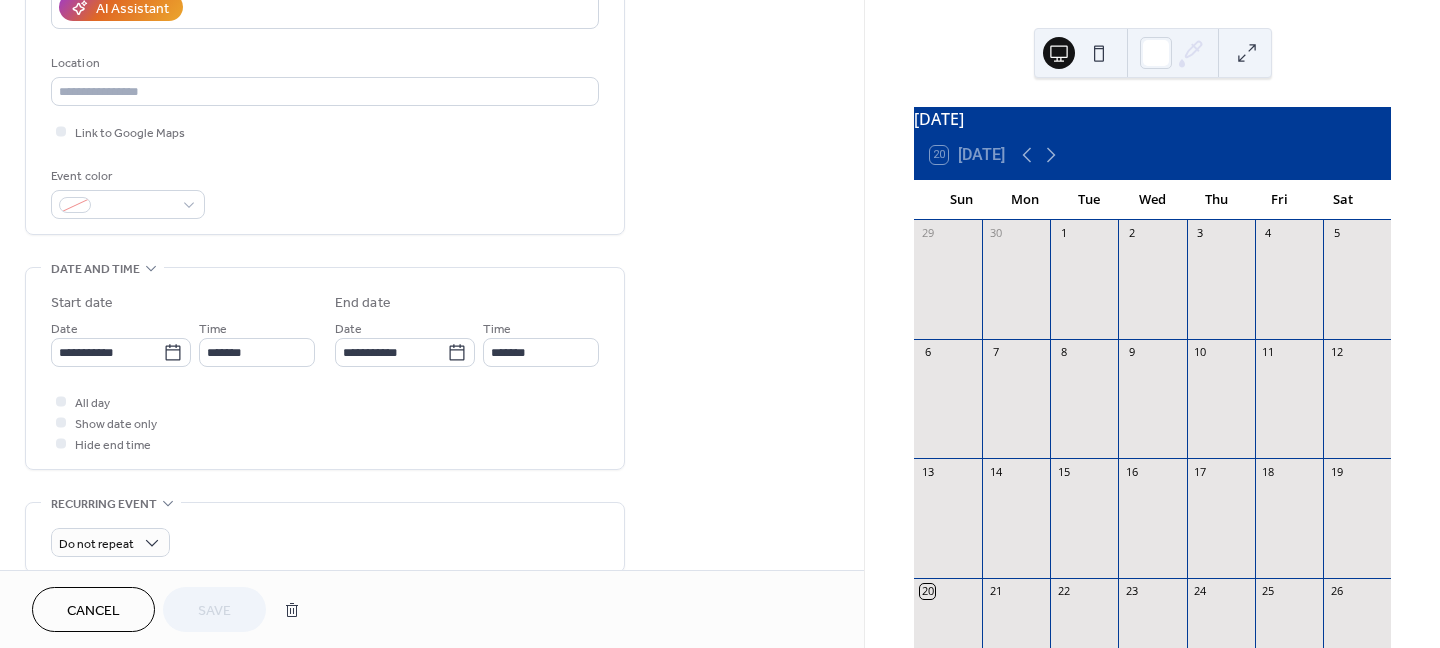 scroll, scrollTop: 400, scrollLeft: 0, axis: vertical 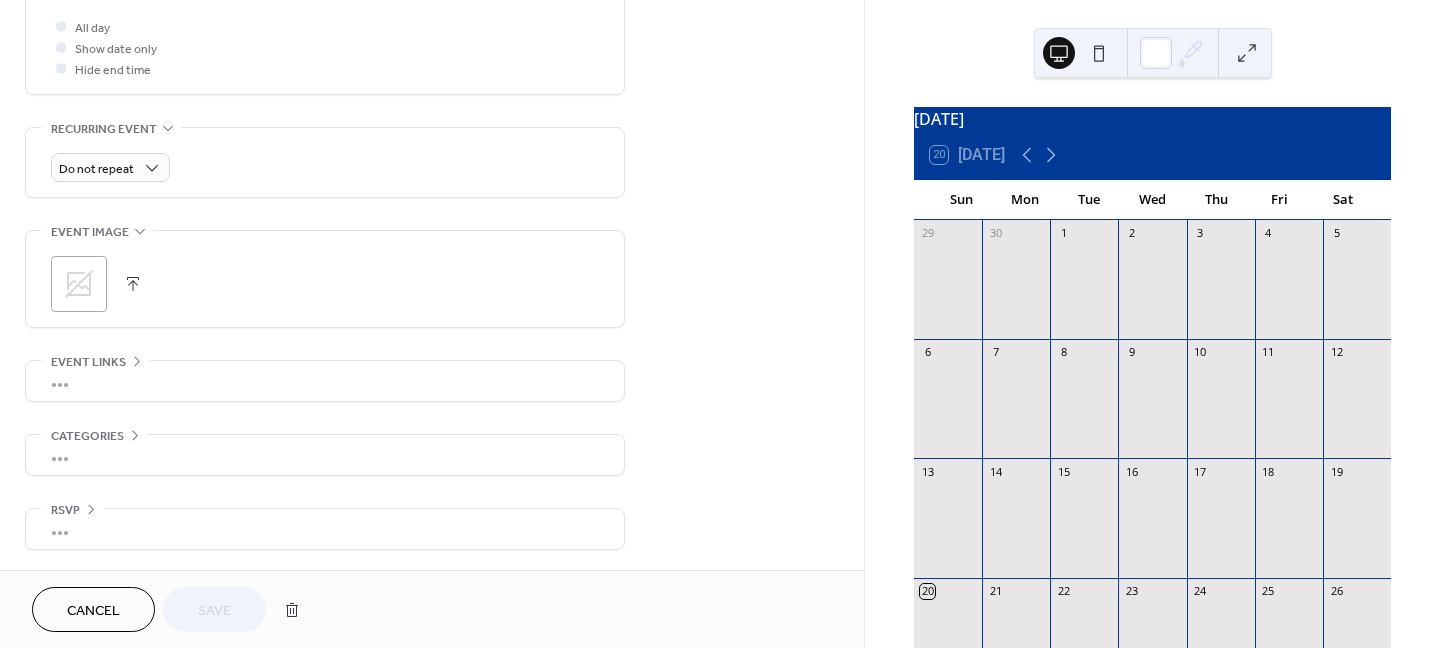 click on "•••" at bounding box center [325, 381] 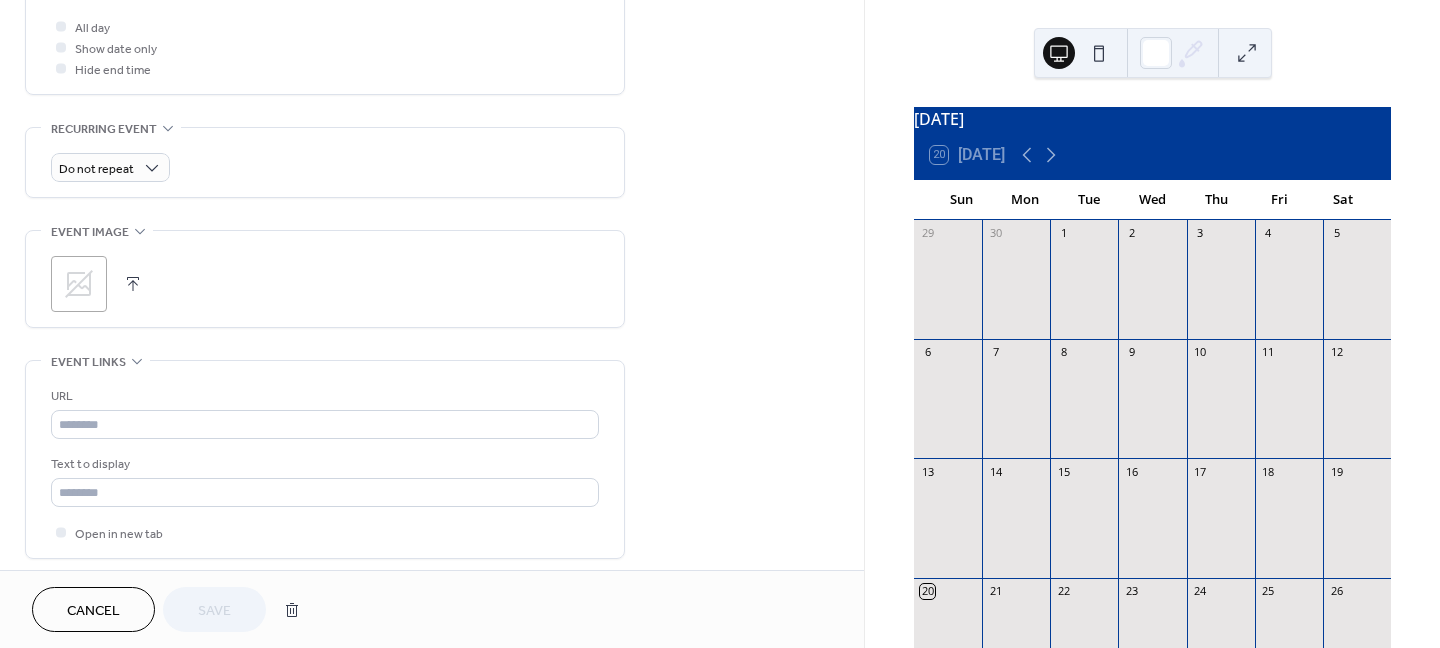 click on "Event links URL Text to display Open in new tab •••" at bounding box center (325, 459) 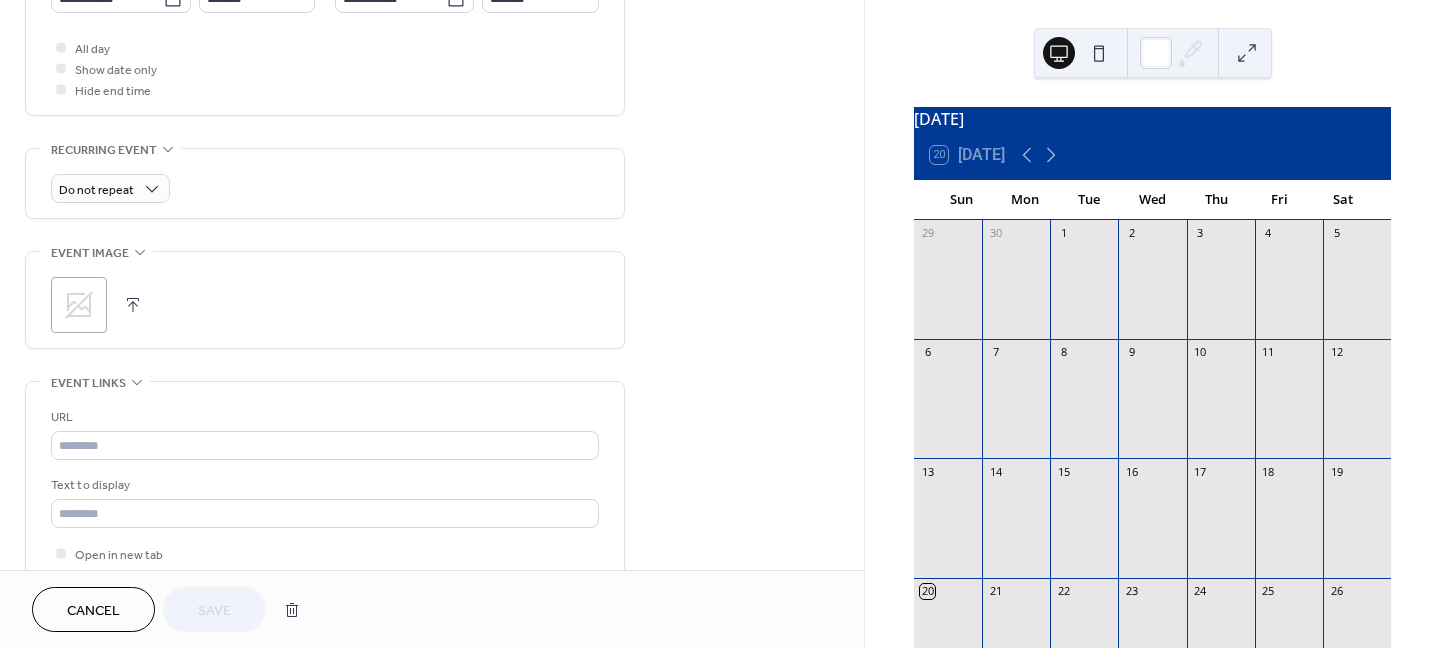 scroll, scrollTop: 616, scrollLeft: 0, axis: vertical 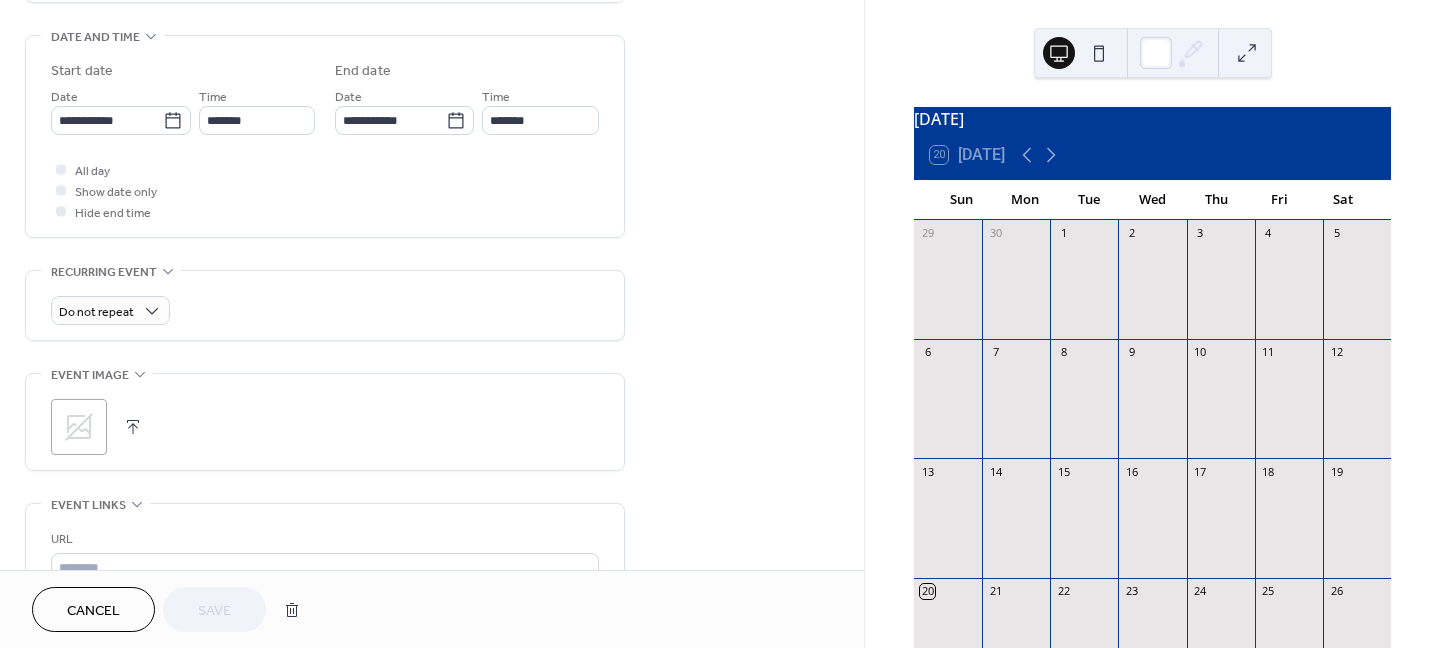 click 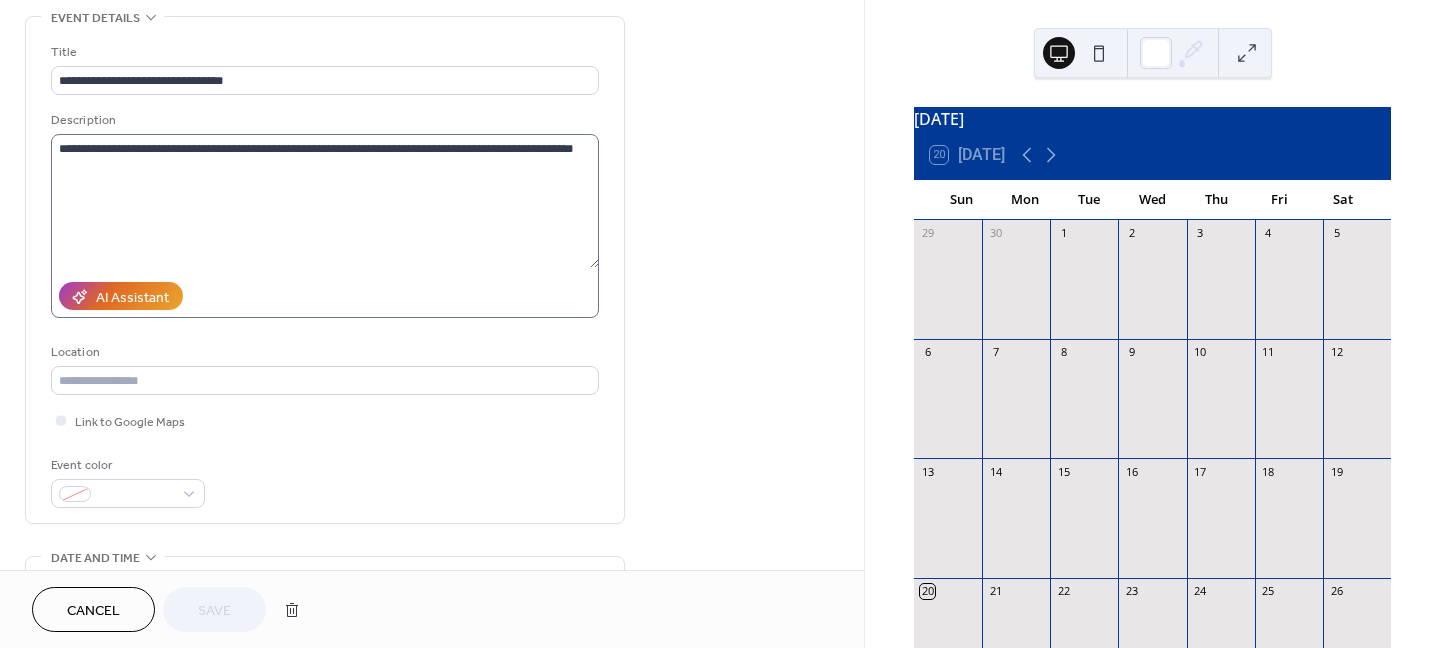 scroll, scrollTop: 100, scrollLeft: 0, axis: vertical 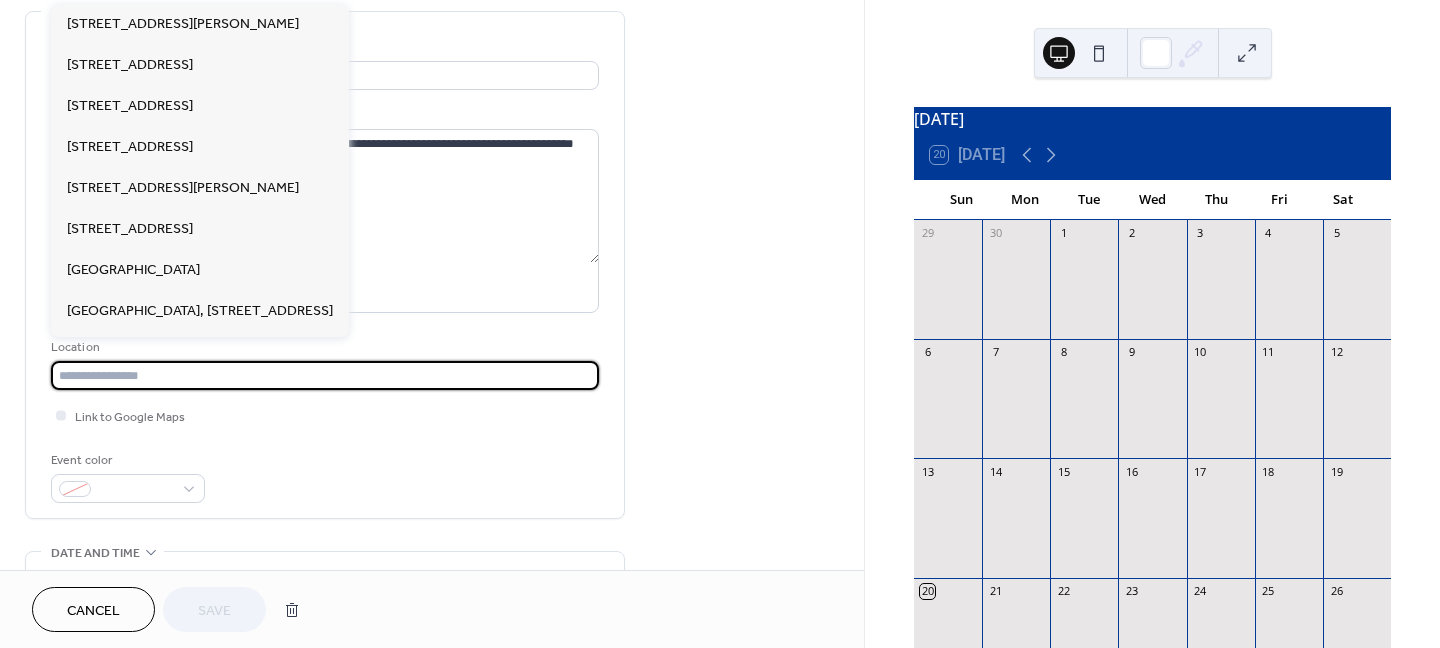 click at bounding box center (325, 375) 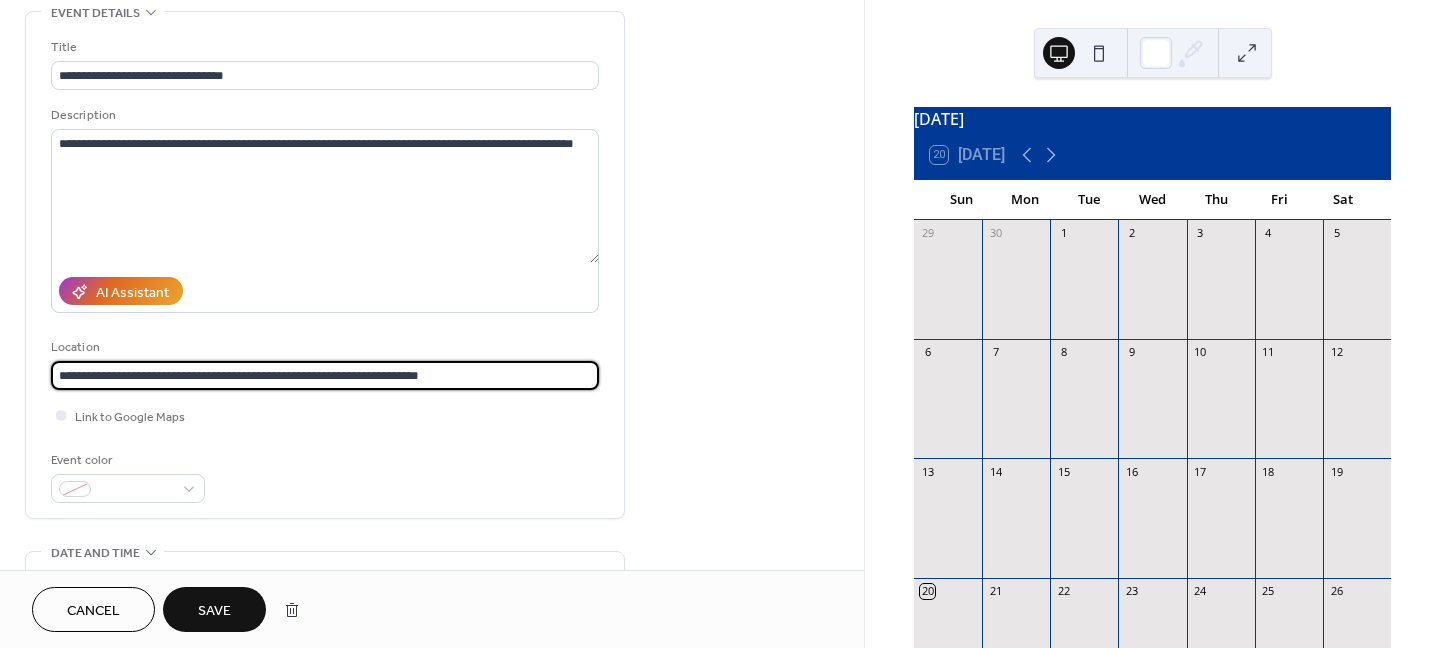 type on "**********" 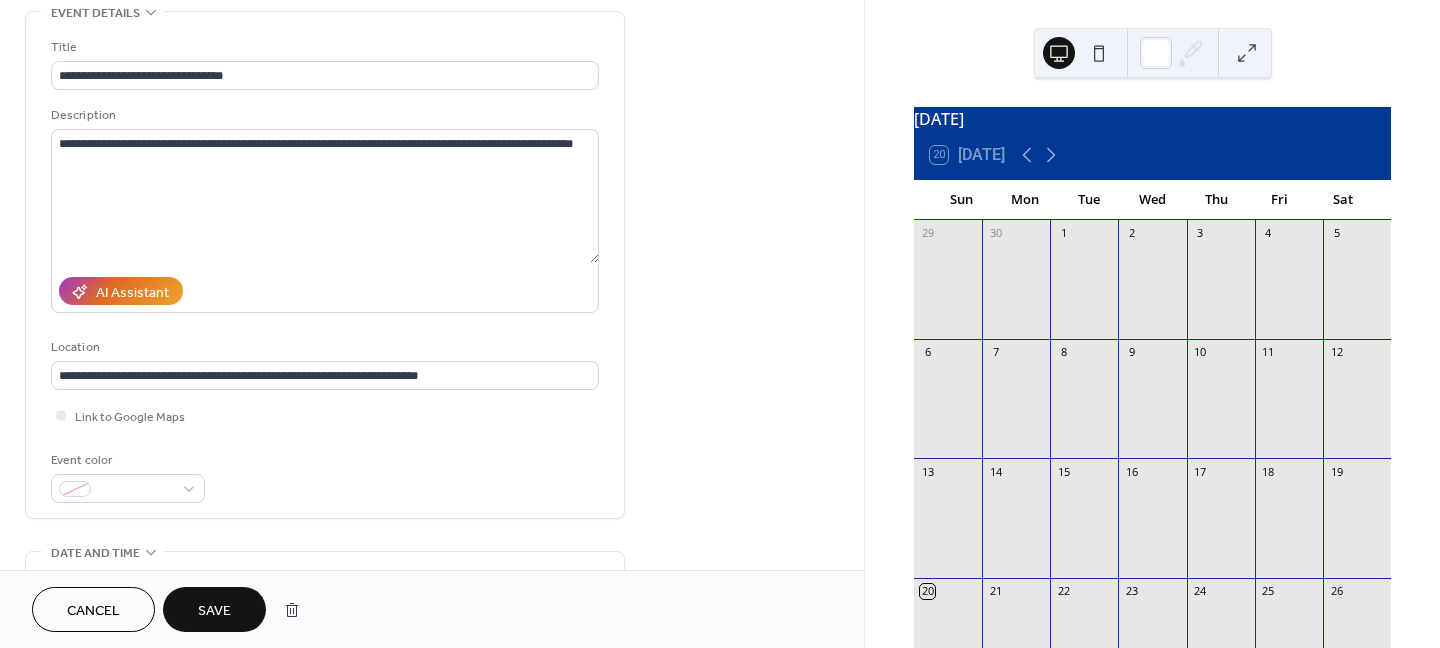 click on "Event color" at bounding box center (325, 476) 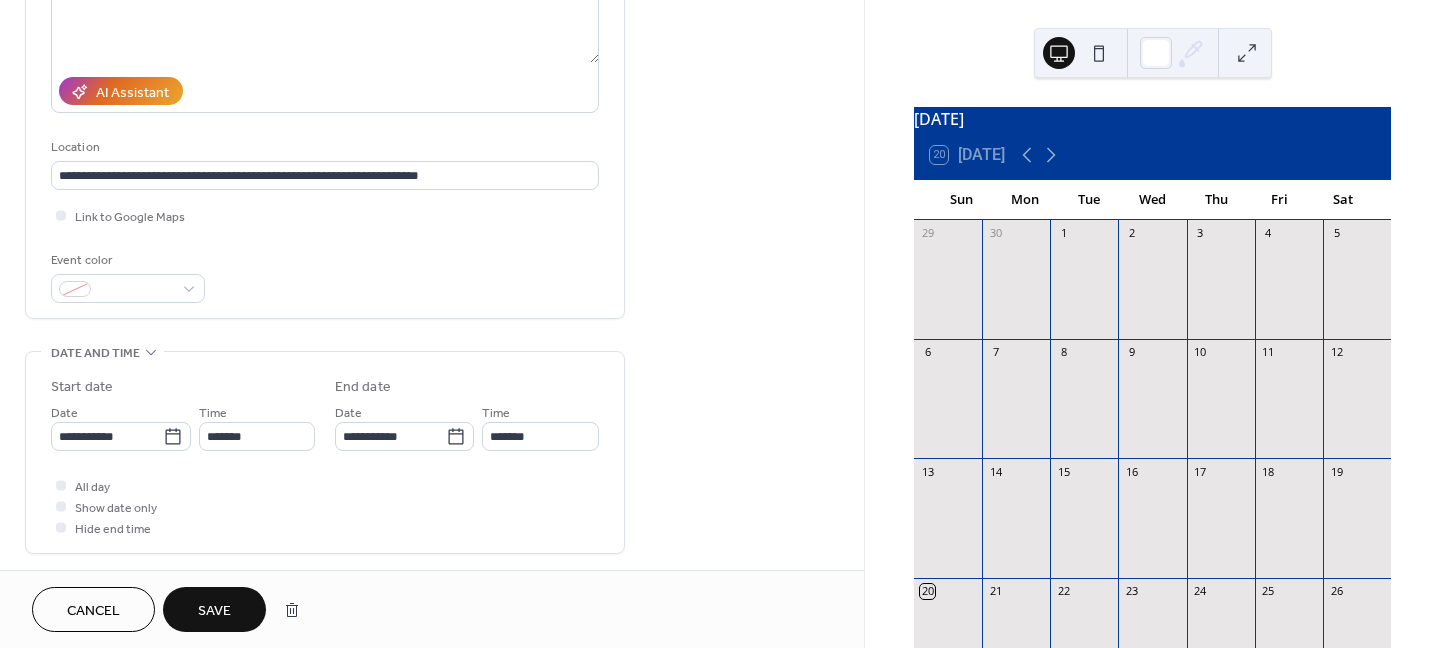 scroll, scrollTop: 0, scrollLeft: 0, axis: both 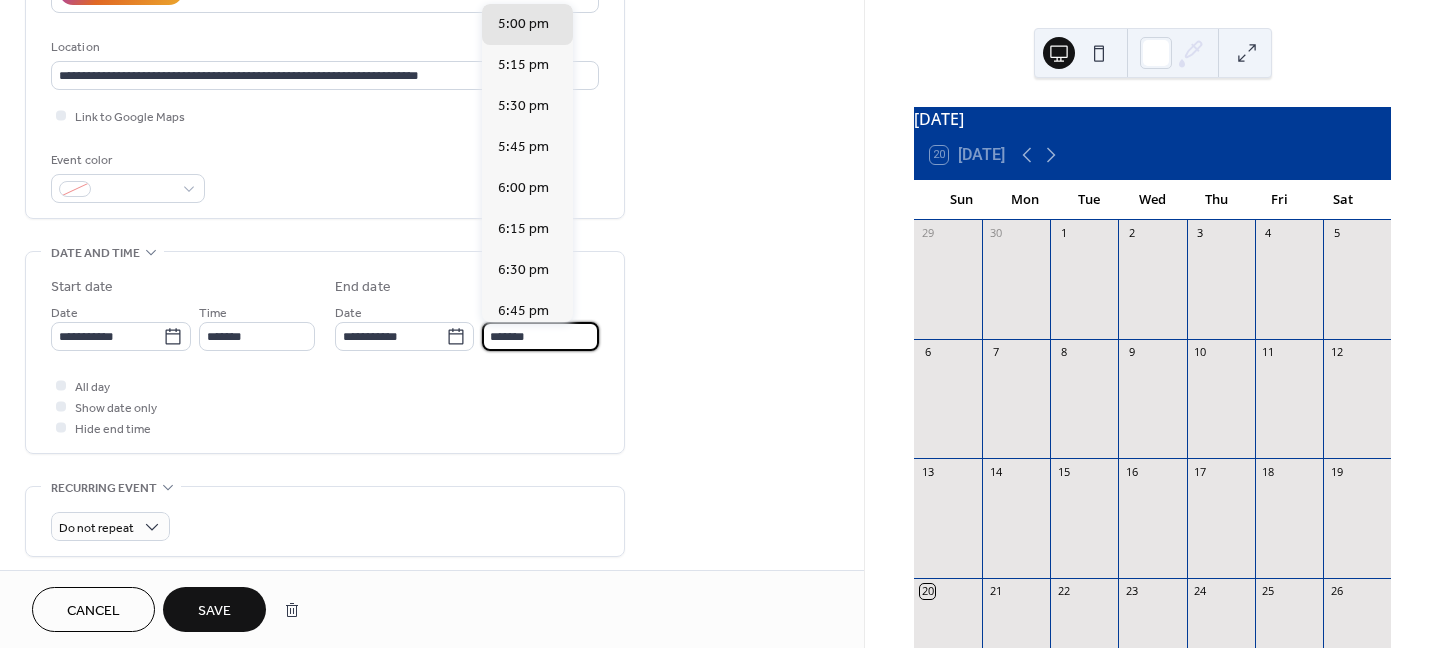 click on "*******" at bounding box center (540, 336) 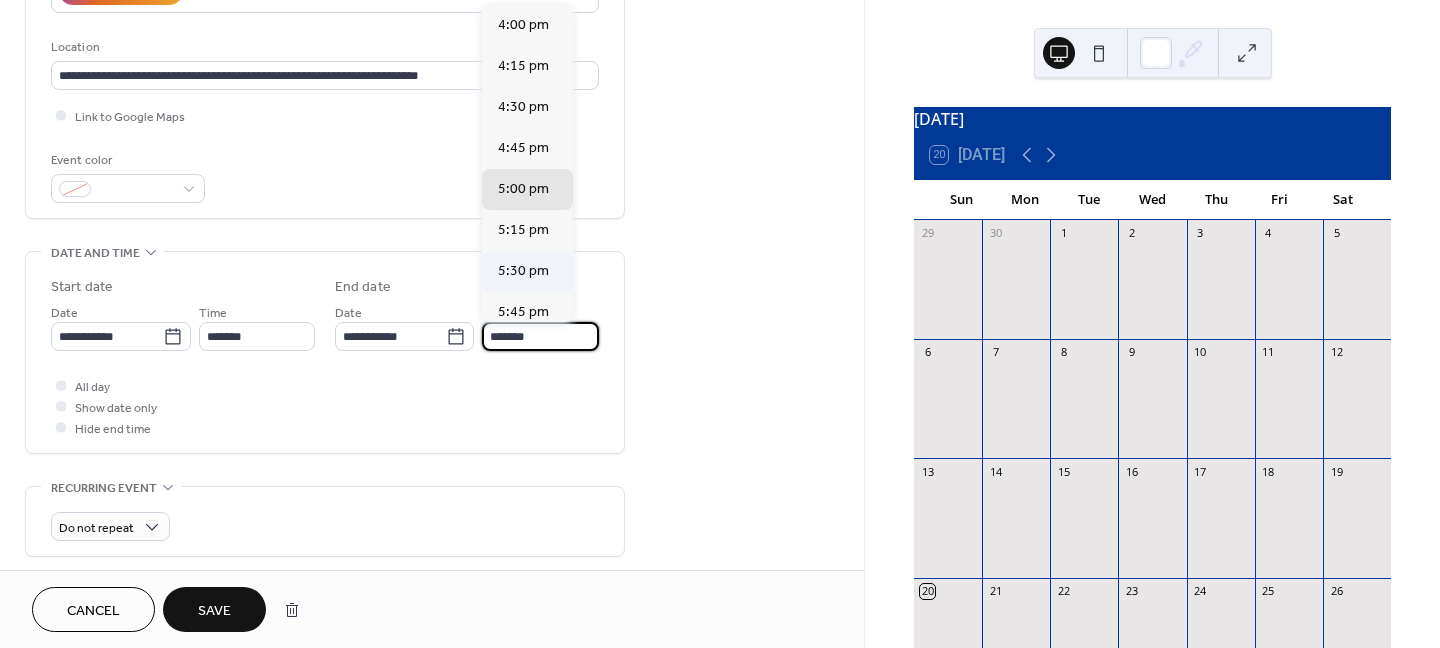 scroll, scrollTop: 415, scrollLeft: 0, axis: vertical 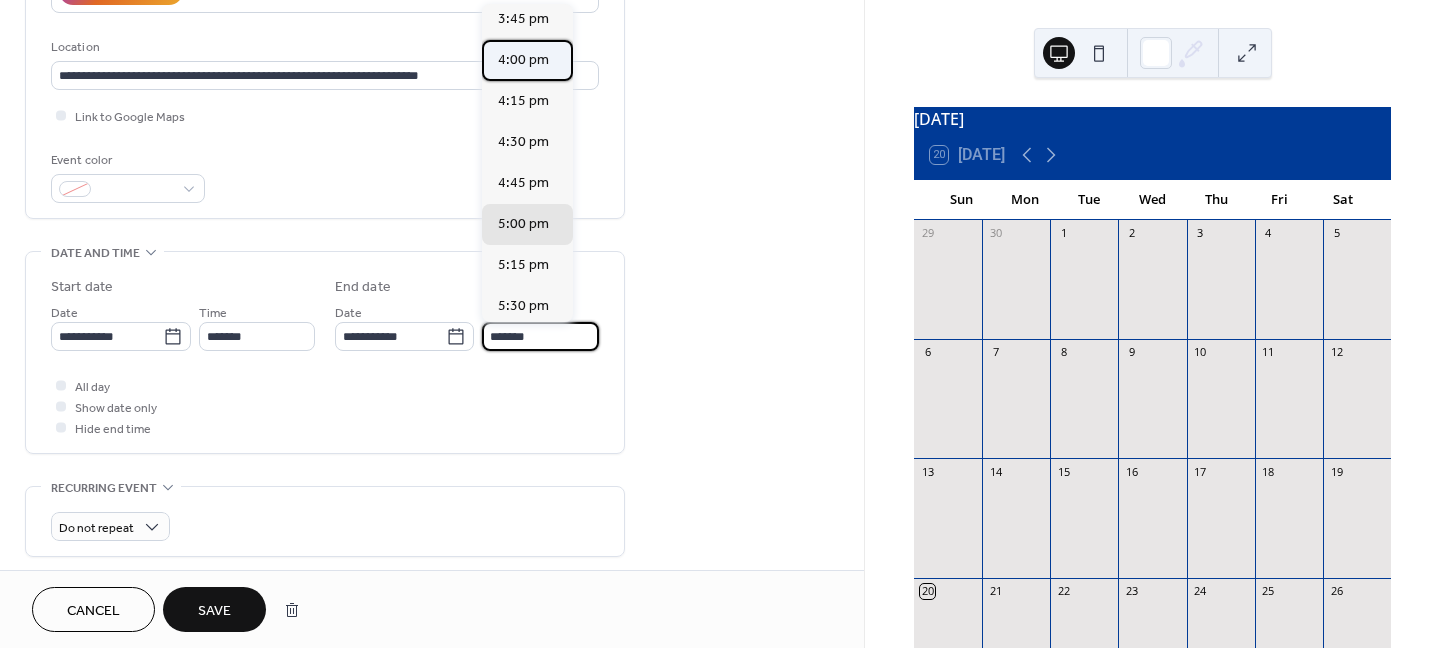 click on "4:00 pm" at bounding box center (523, 60) 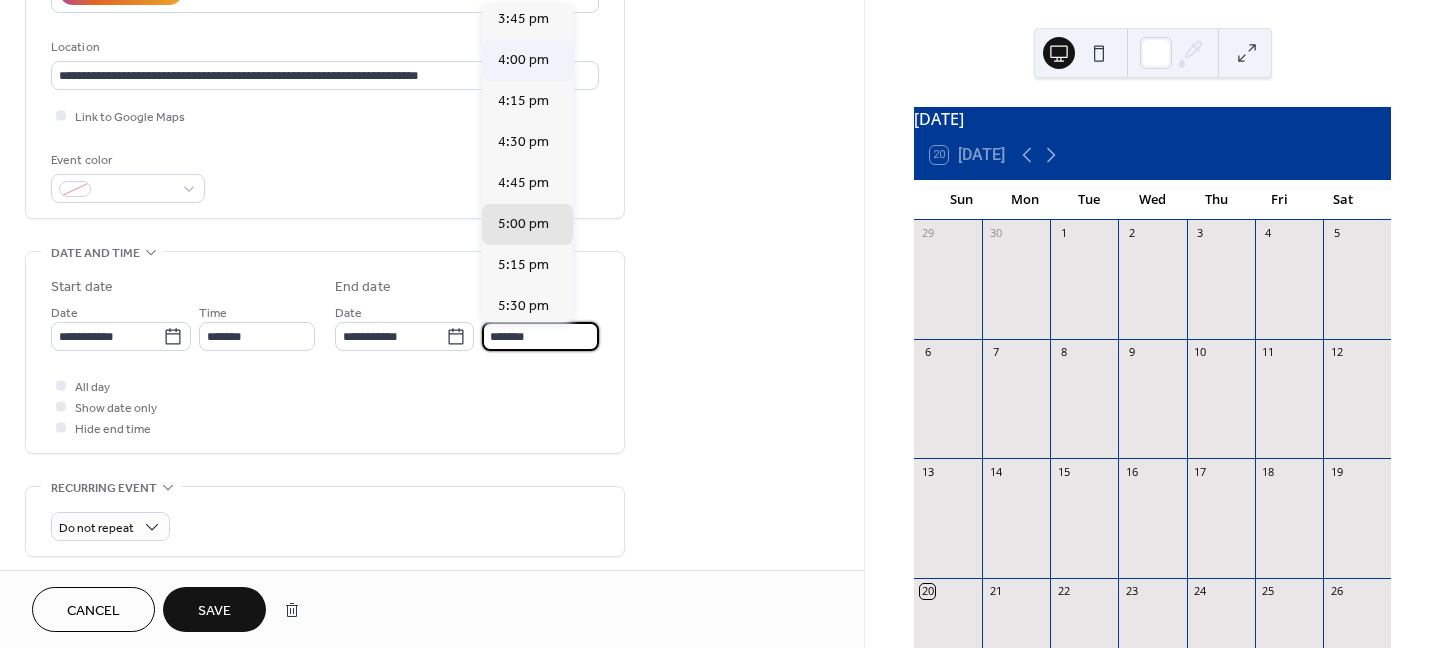 type on "*******" 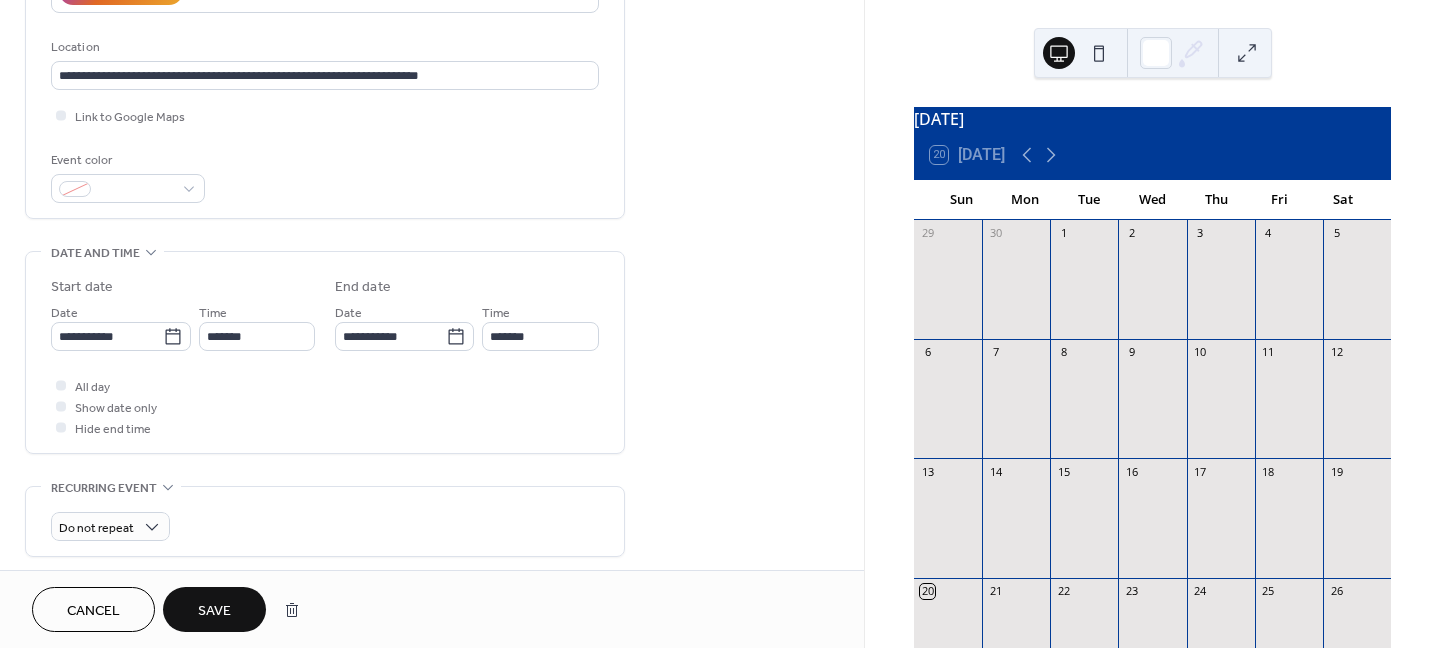 scroll, scrollTop: 0, scrollLeft: 0, axis: both 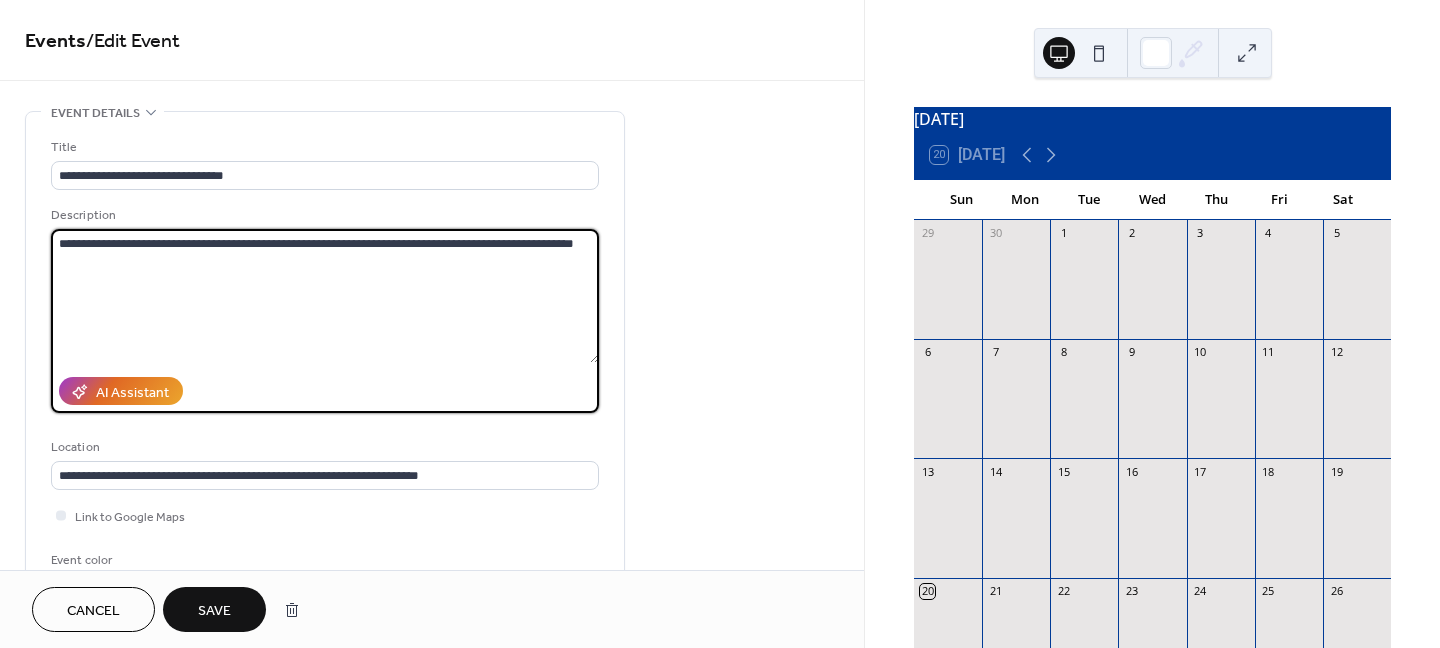 click on "**********" at bounding box center [325, 296] 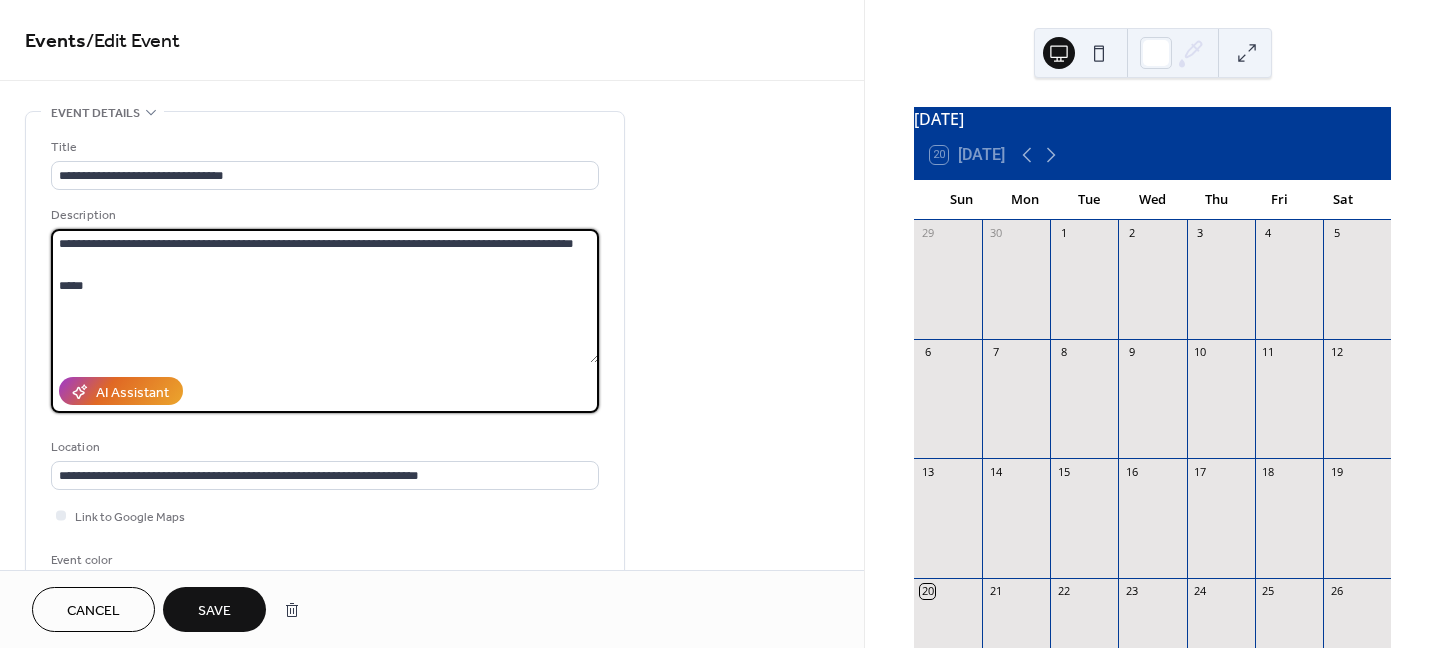 drag, startPoint x: 99, startPoint y: 277, endPoint x: 44, endPoint y: 287, distance: 55.9017 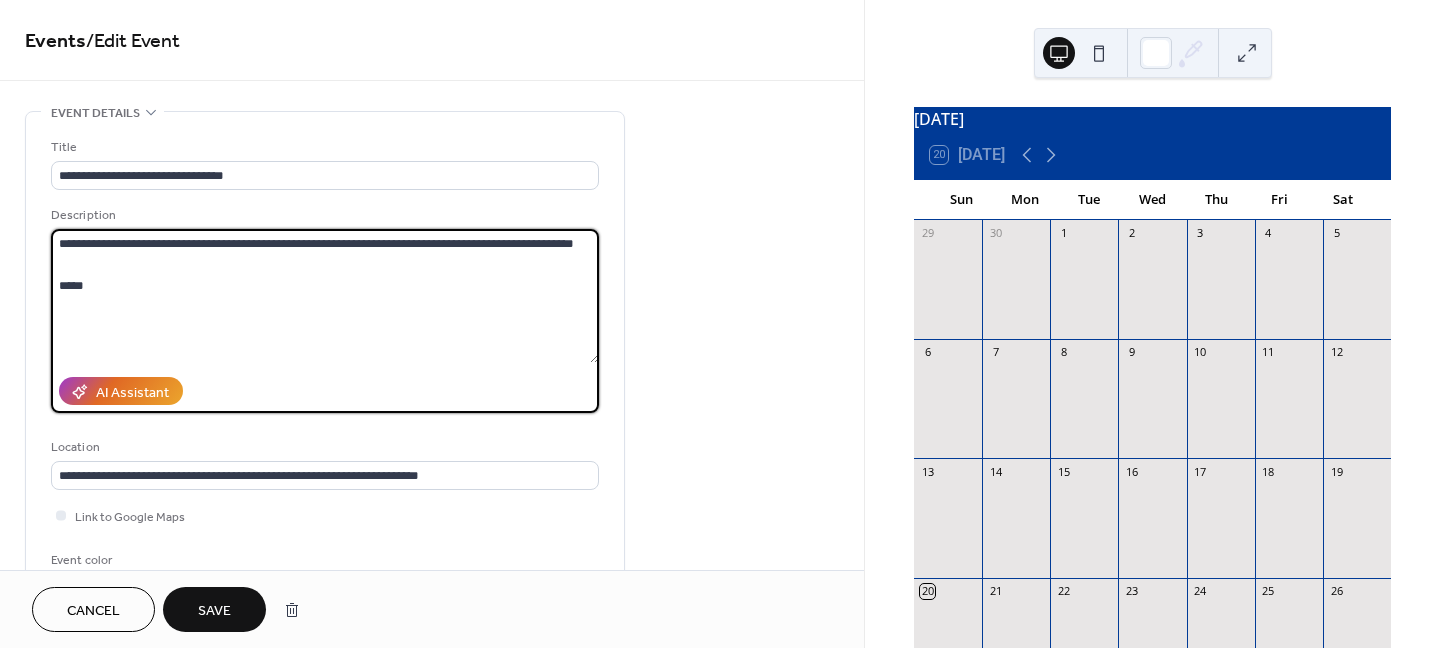 click on "**********" at bounding box center (325, 365) 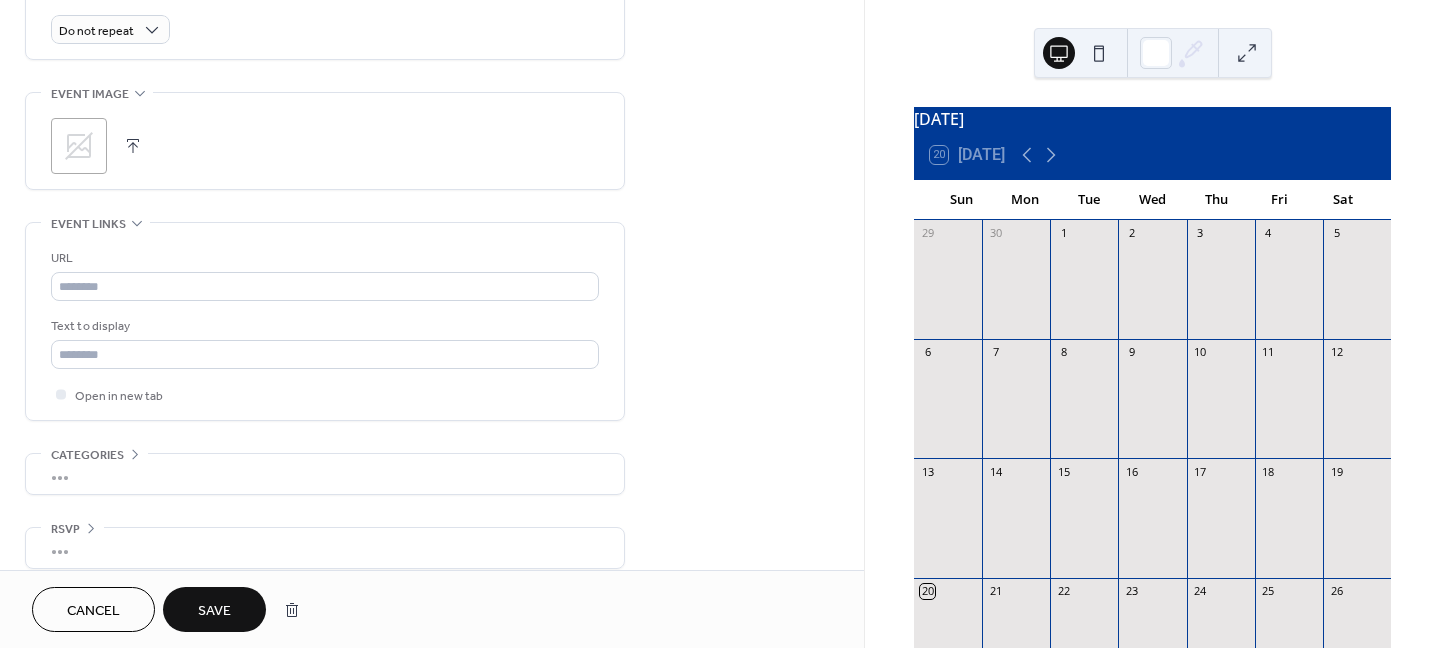 scroll, scrollTop: 916, scrollLeft: 0, axis: vertical 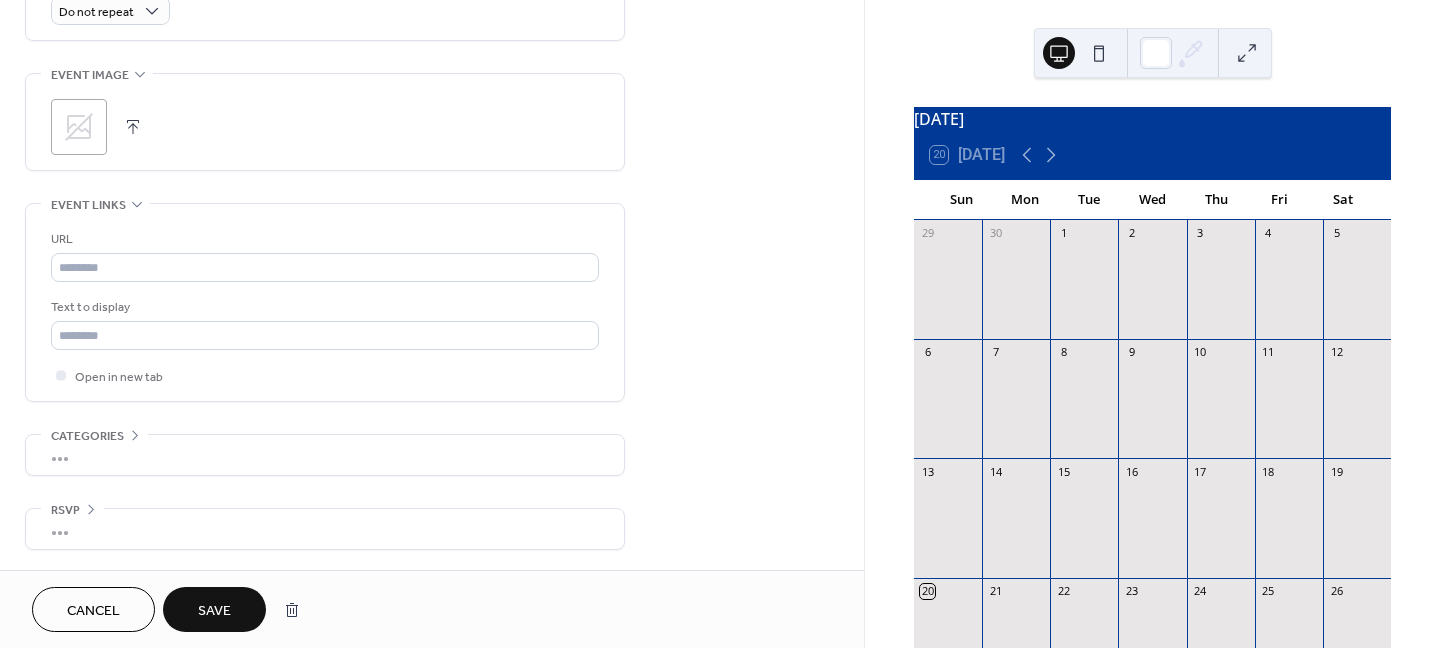 type on "**********" 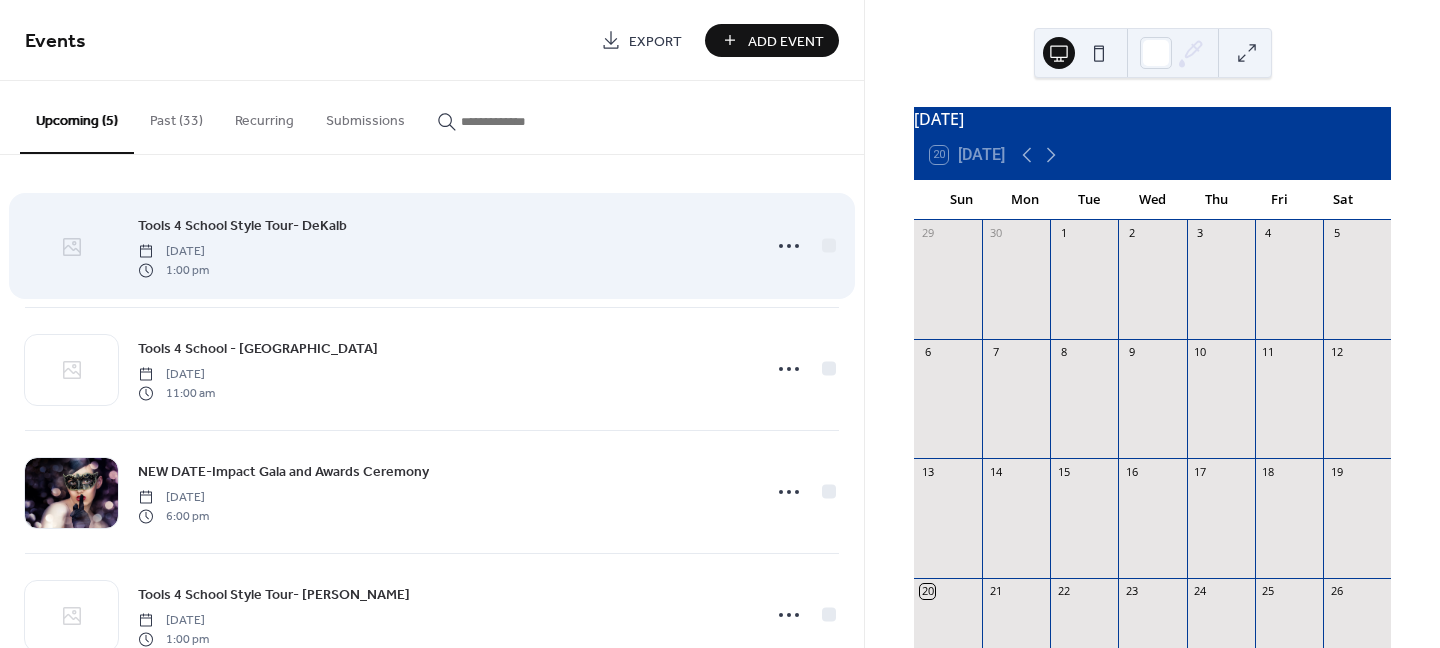 click 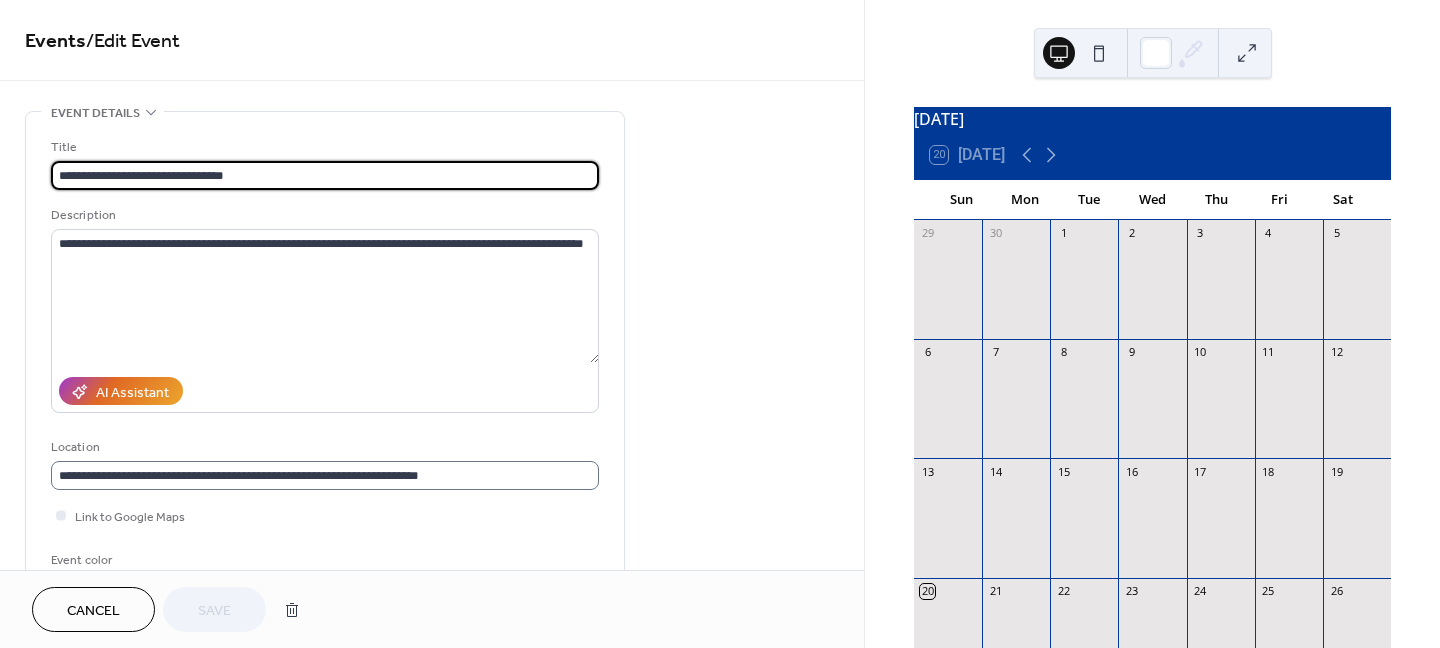 scroll, scrollTop: 1, scrollLeft: 0, axis: vertical 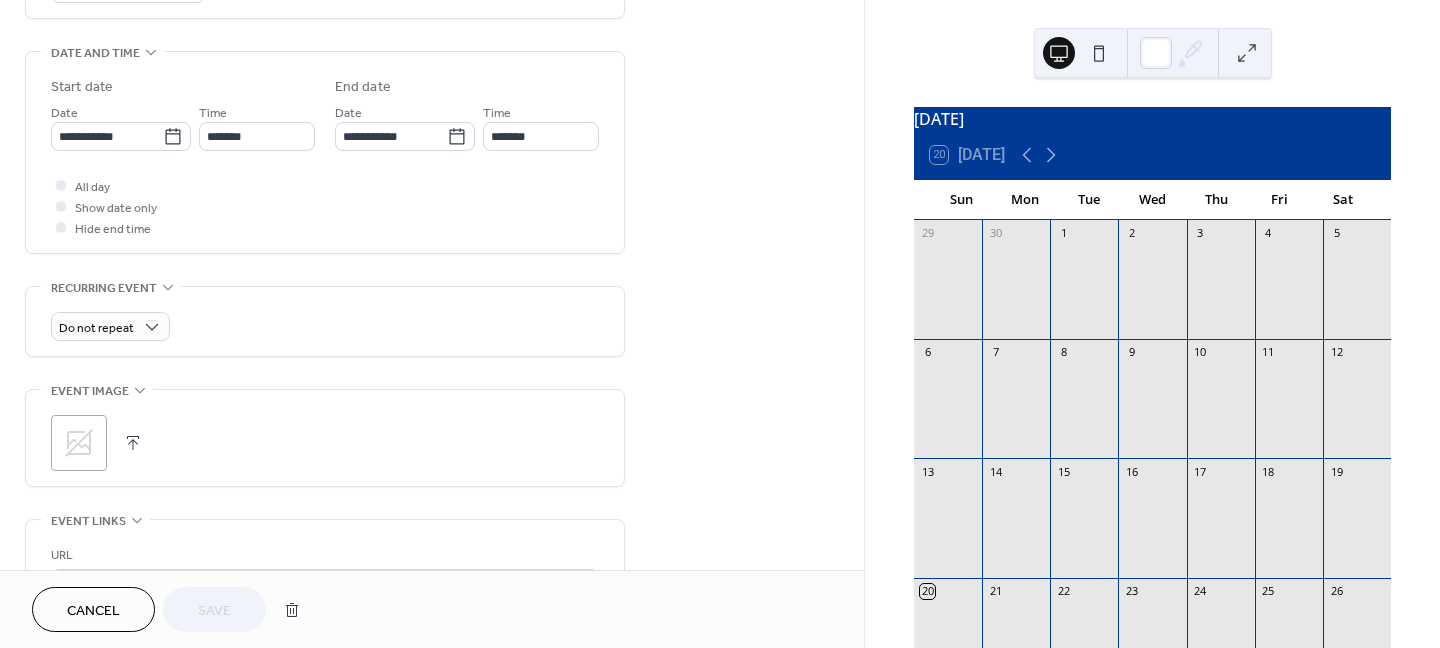 click at bounding box center [133, 443] 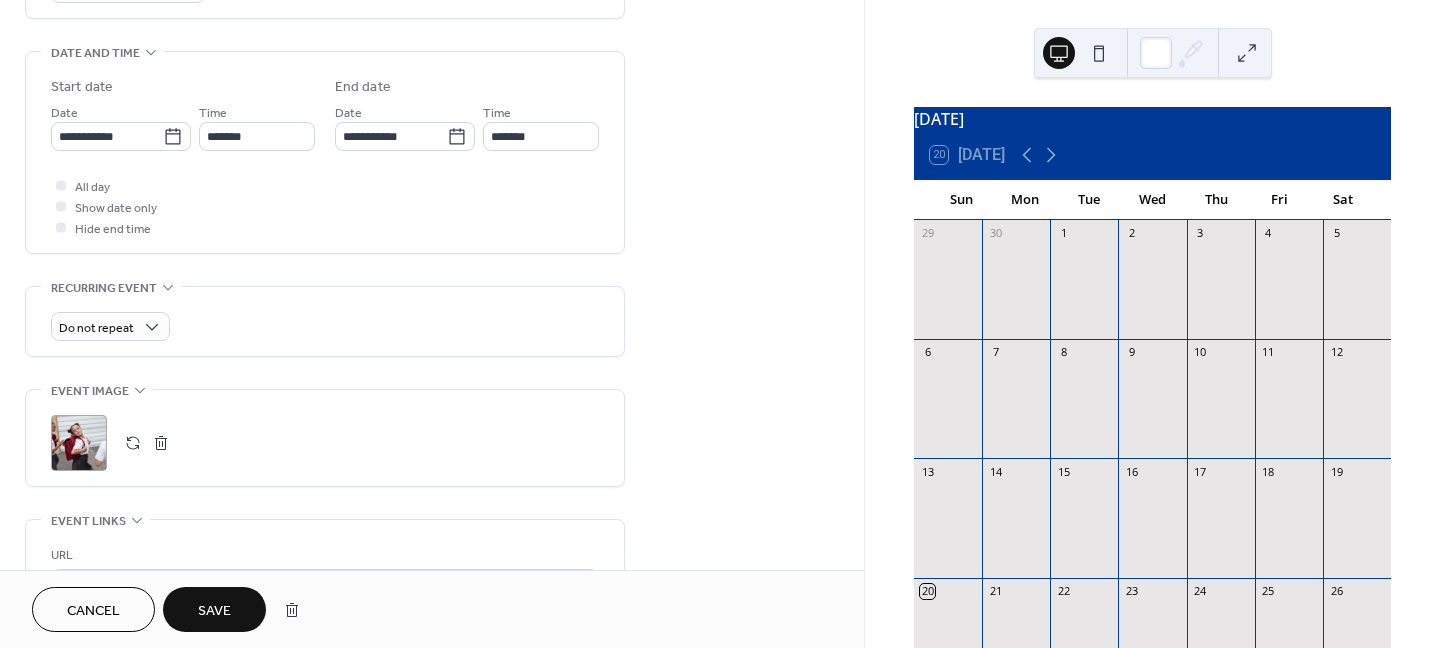 click on "Save" at bounding box center [214, 609] 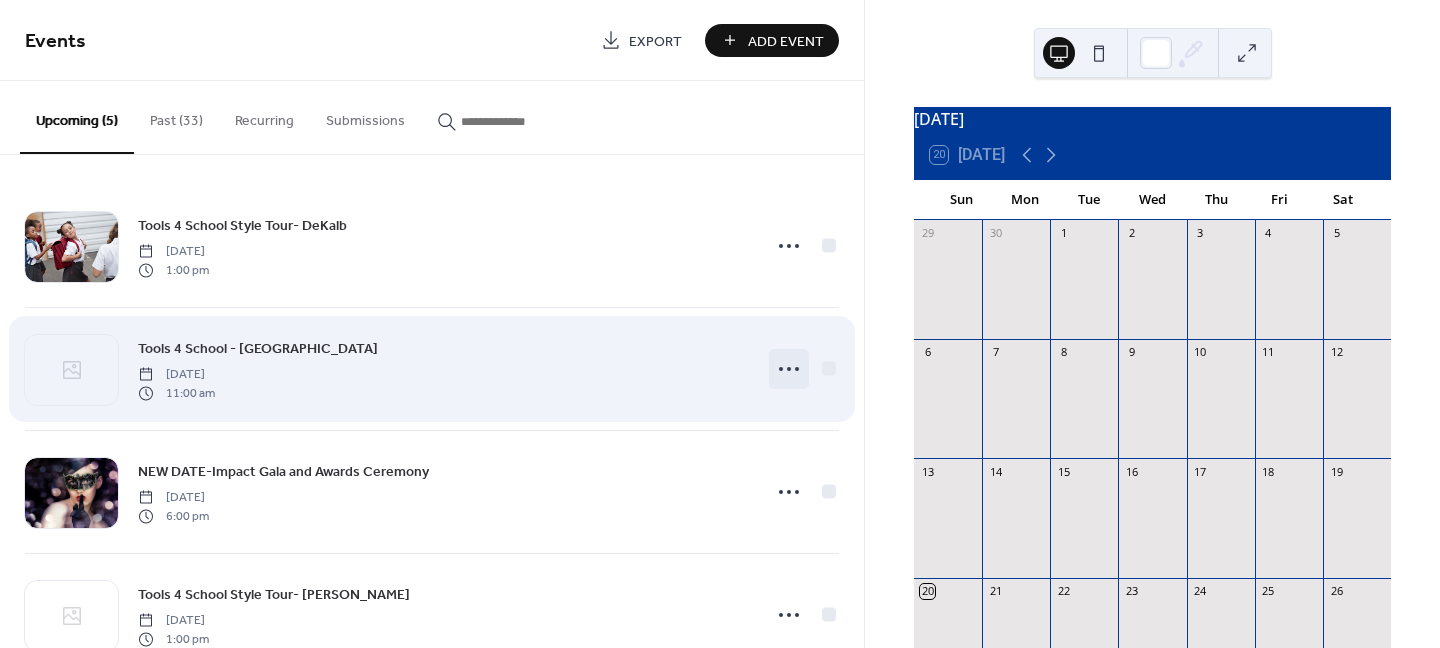 click 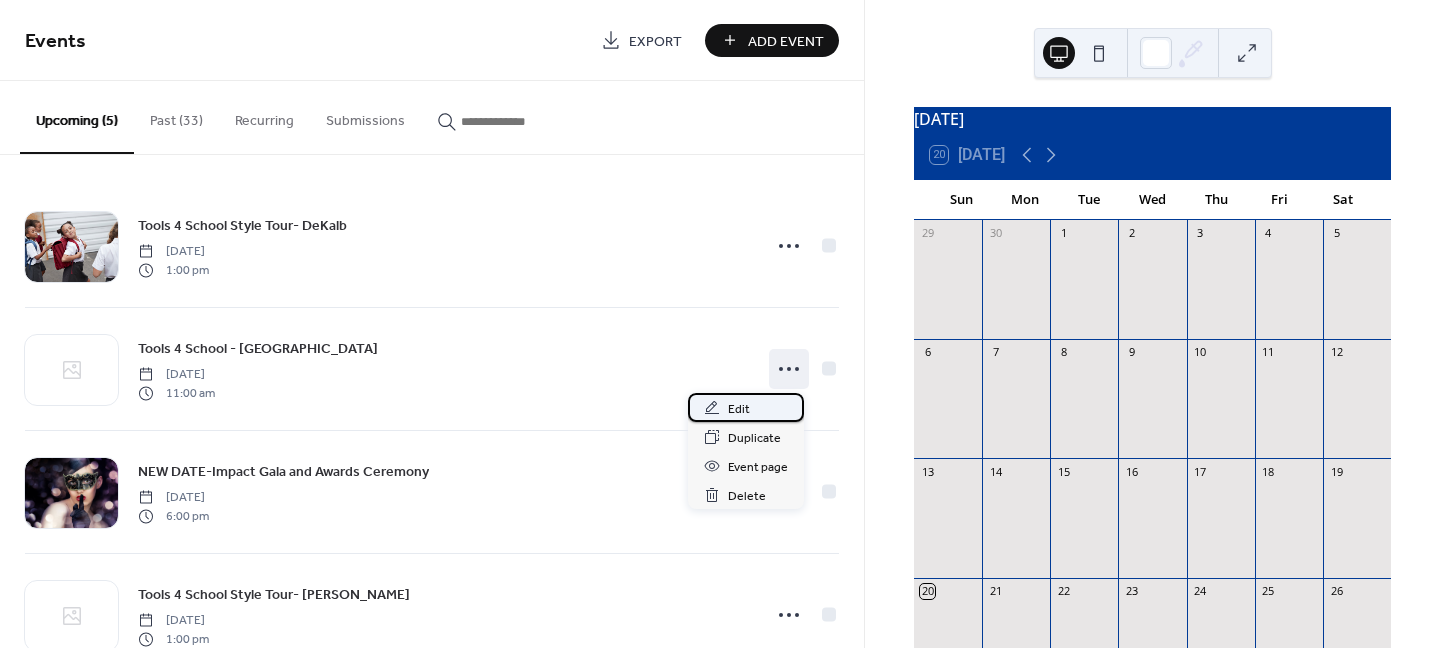 click on "Edit" at bounding box center (739, 409) 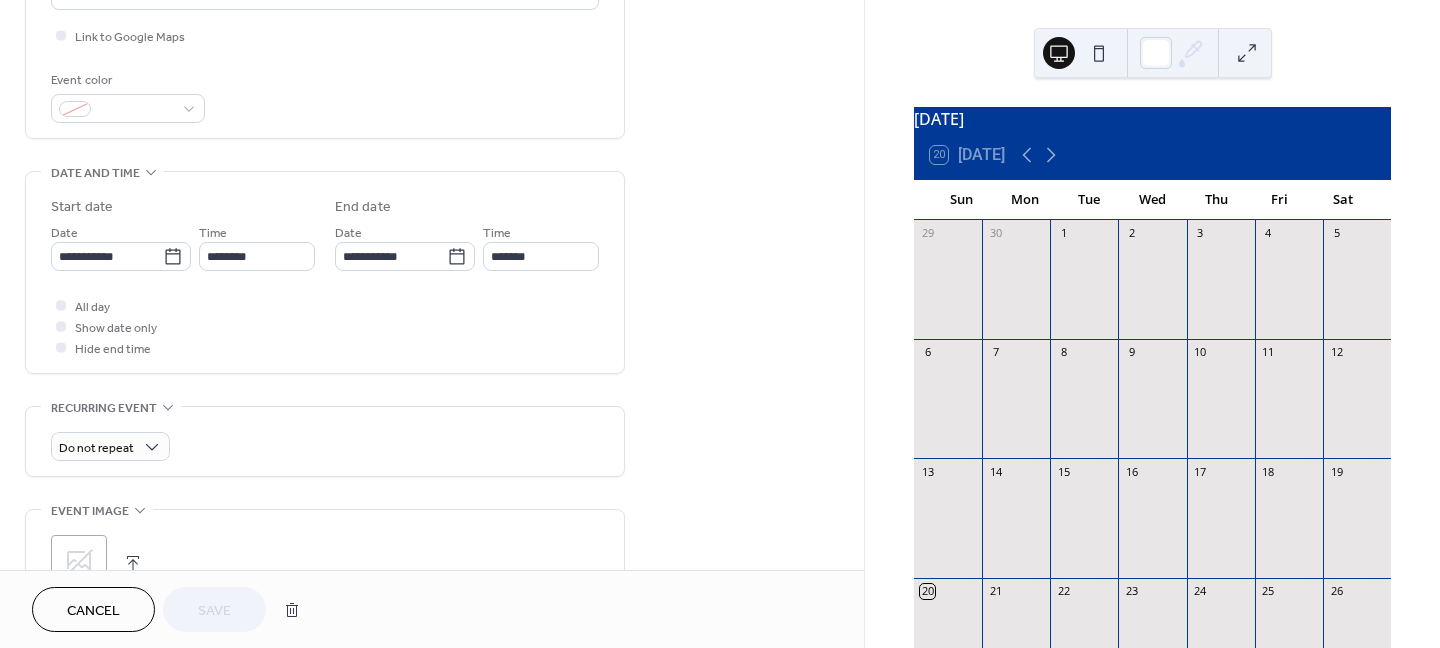scroll, scrollTop: 500, scrollLeft: 0, axis: vertical 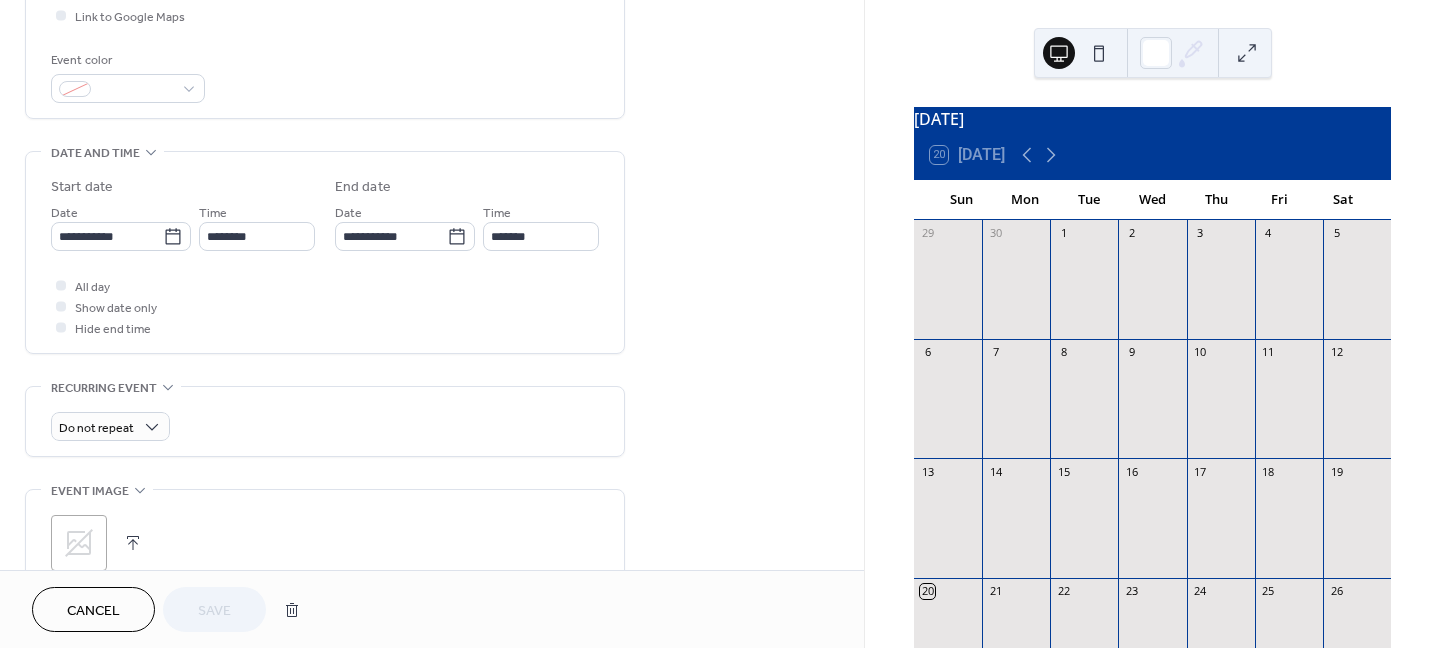 click 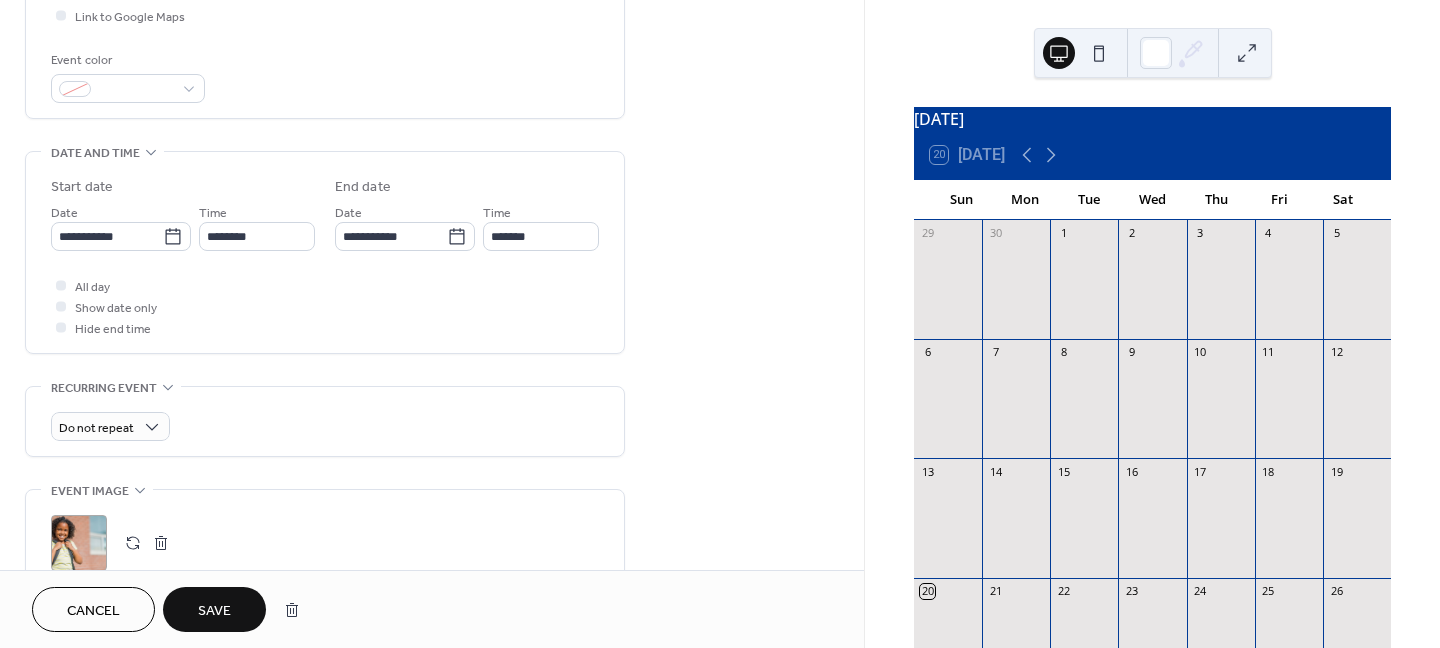 click on "Save" at bounding box center (214, 611) 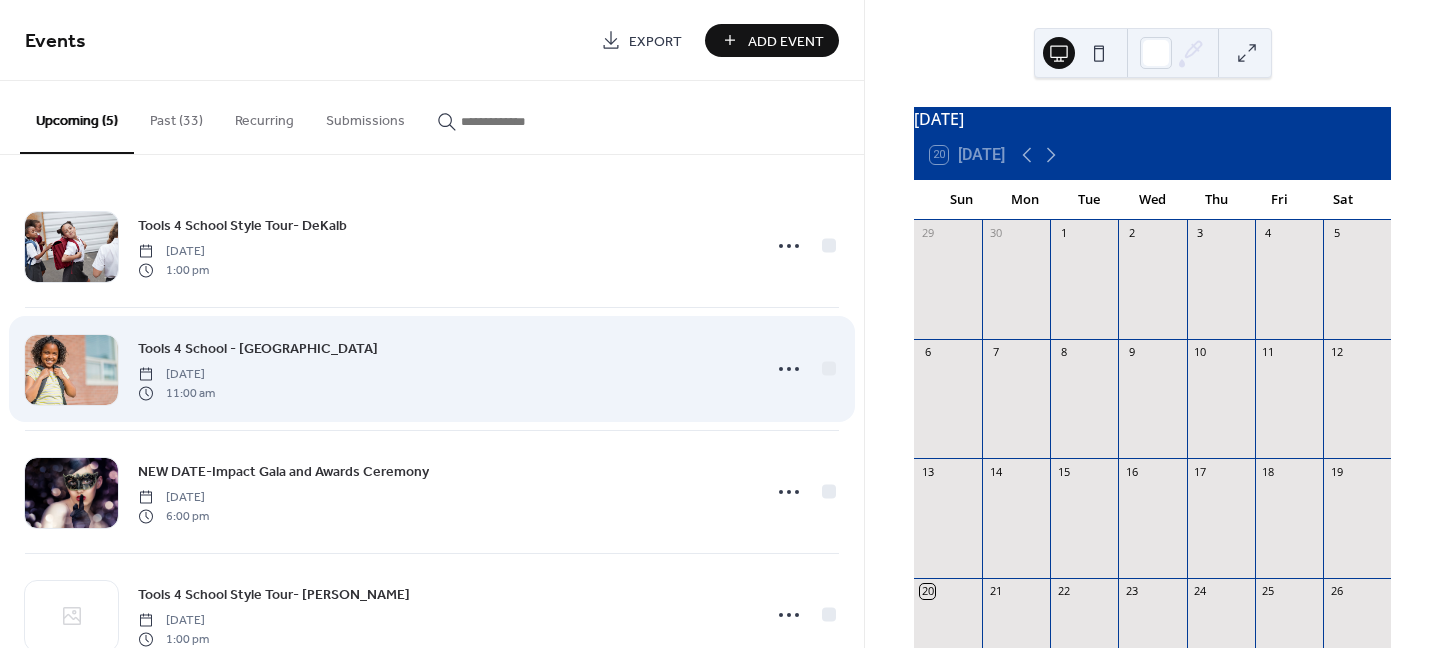 click 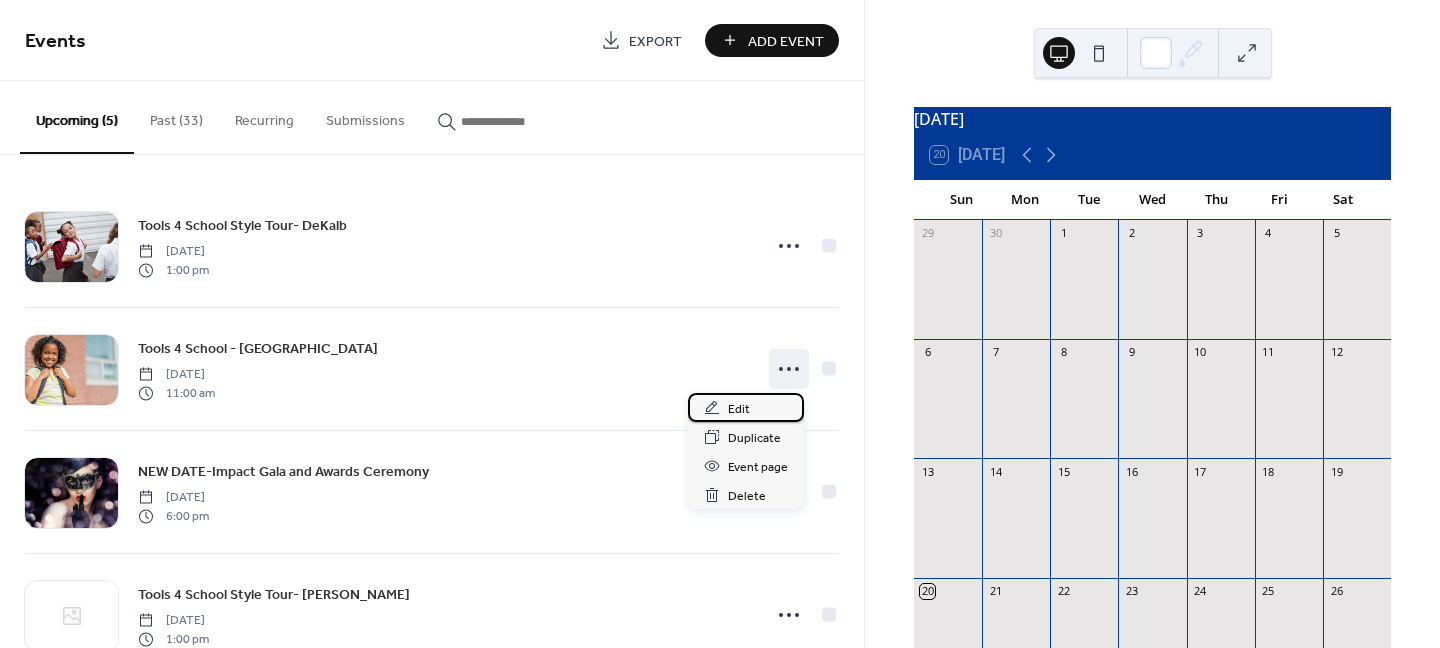 click on "Edit" at bounding box center [739, 409] 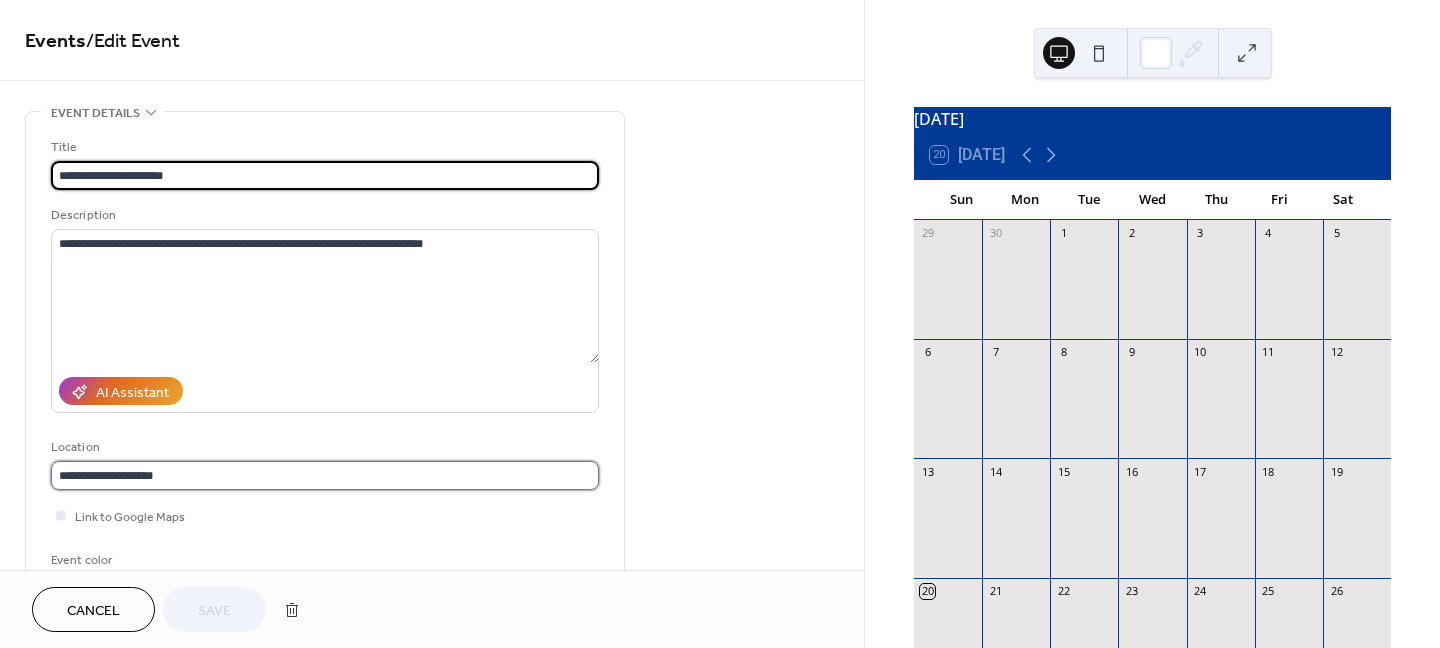 click on "**********" at bounding box center [325, 475] 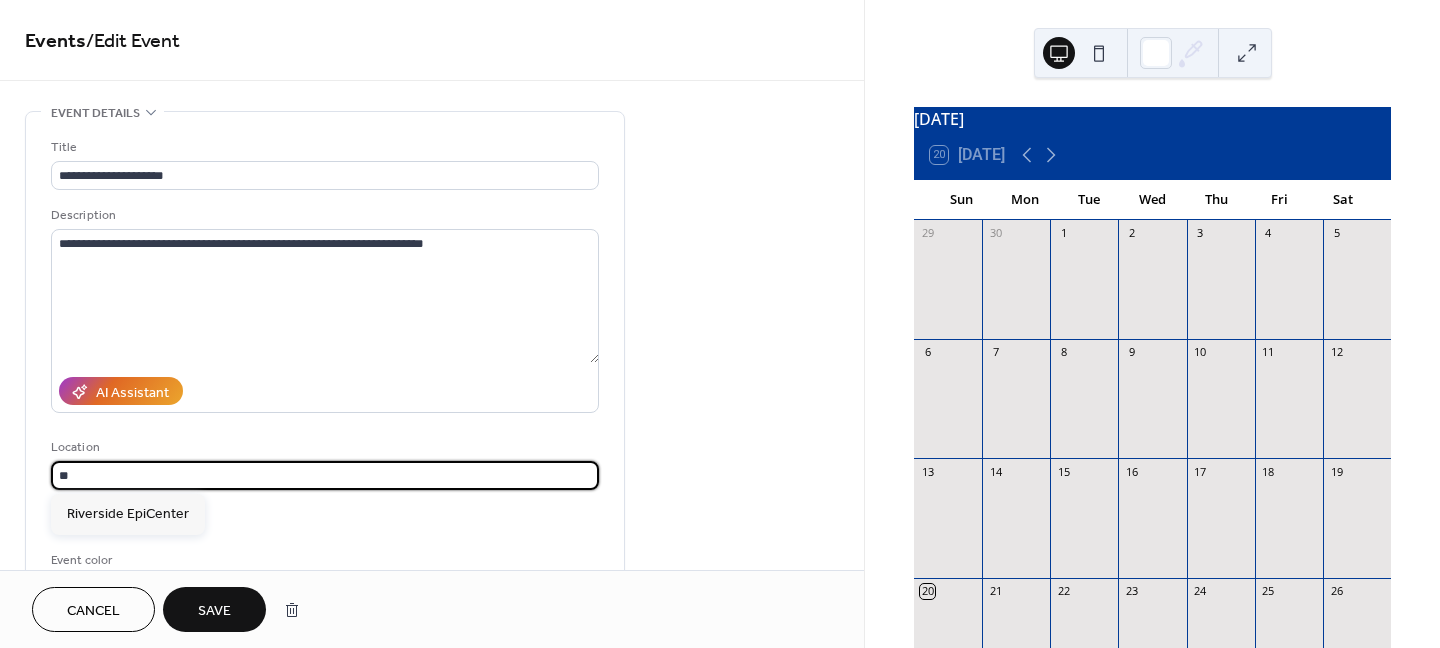 type on "*" 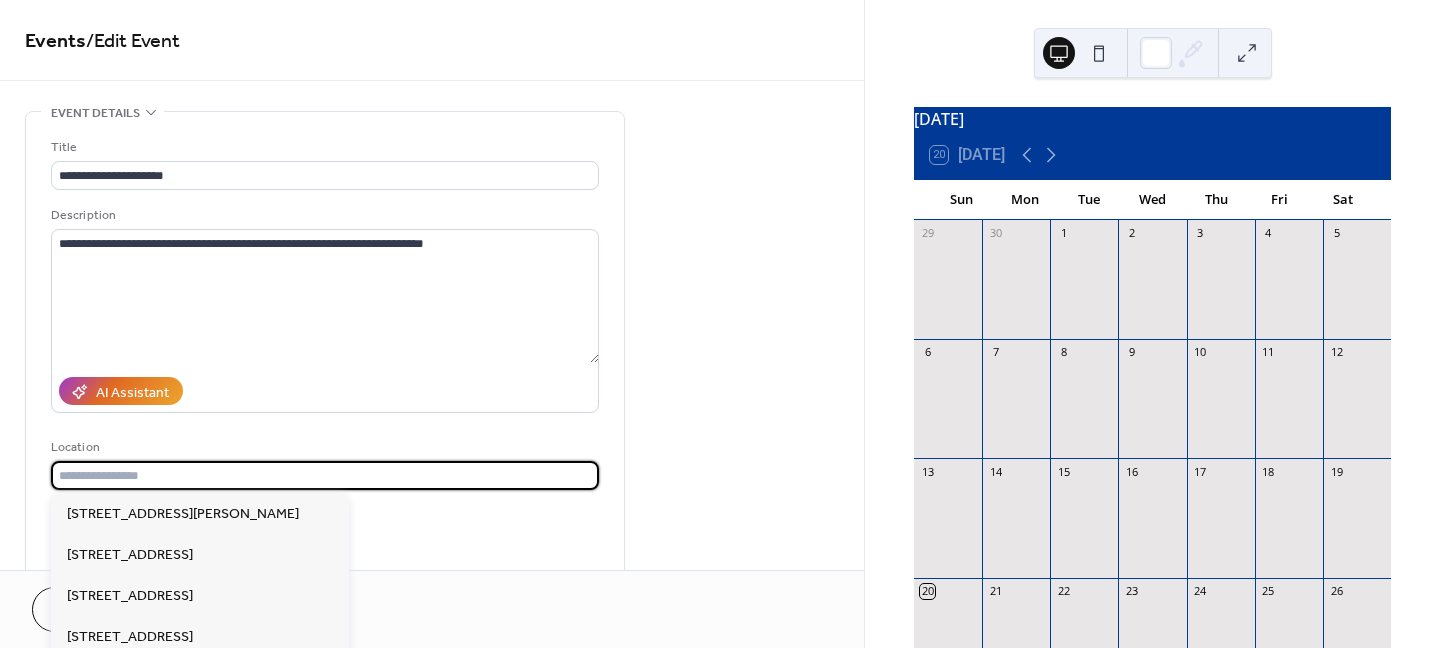 paste on "**********" 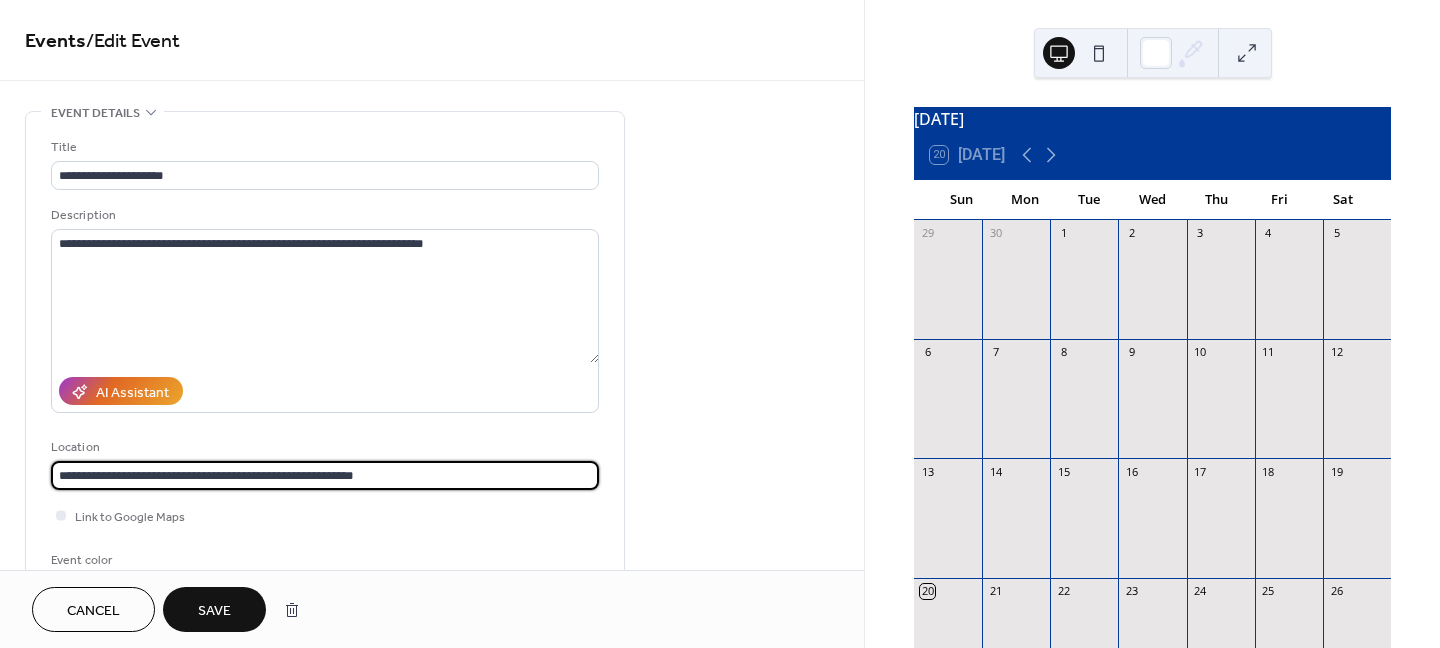 click on "**********" at bounding box center (325, 475) 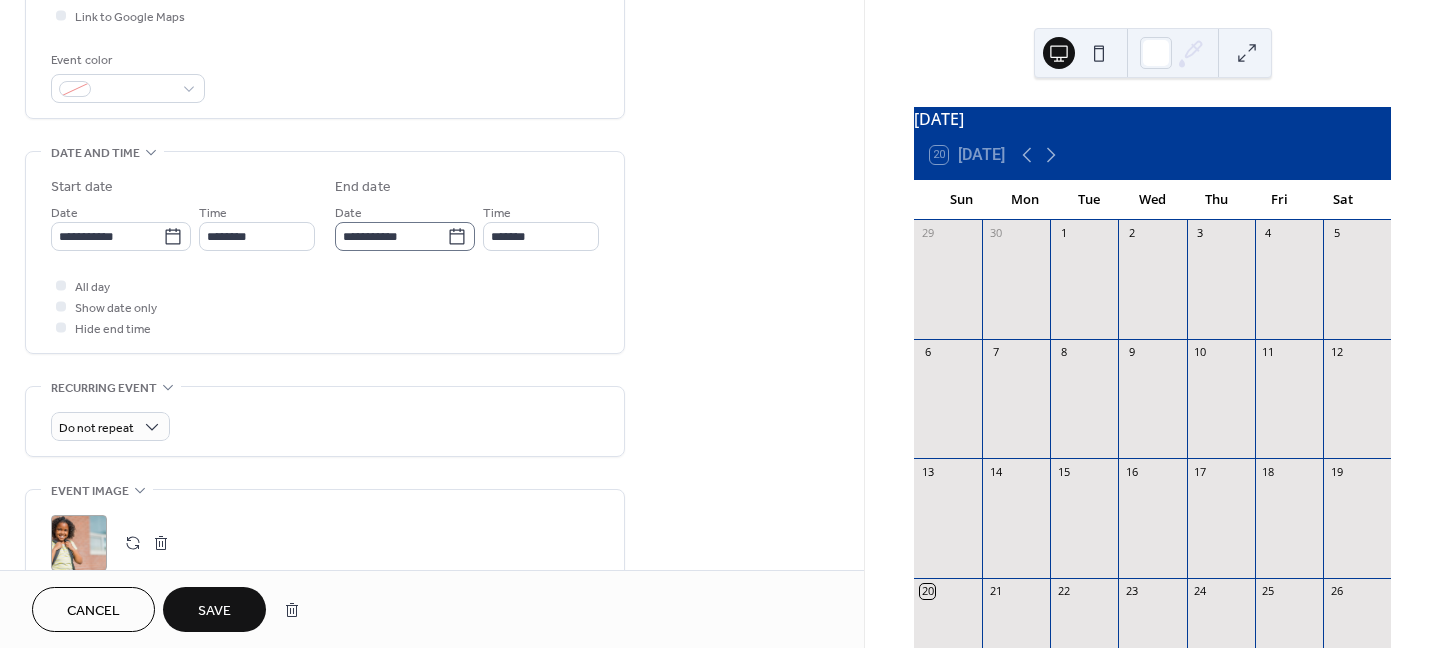 scroll, scrollTop: 700, scrollLeft: 0, axis: vertical 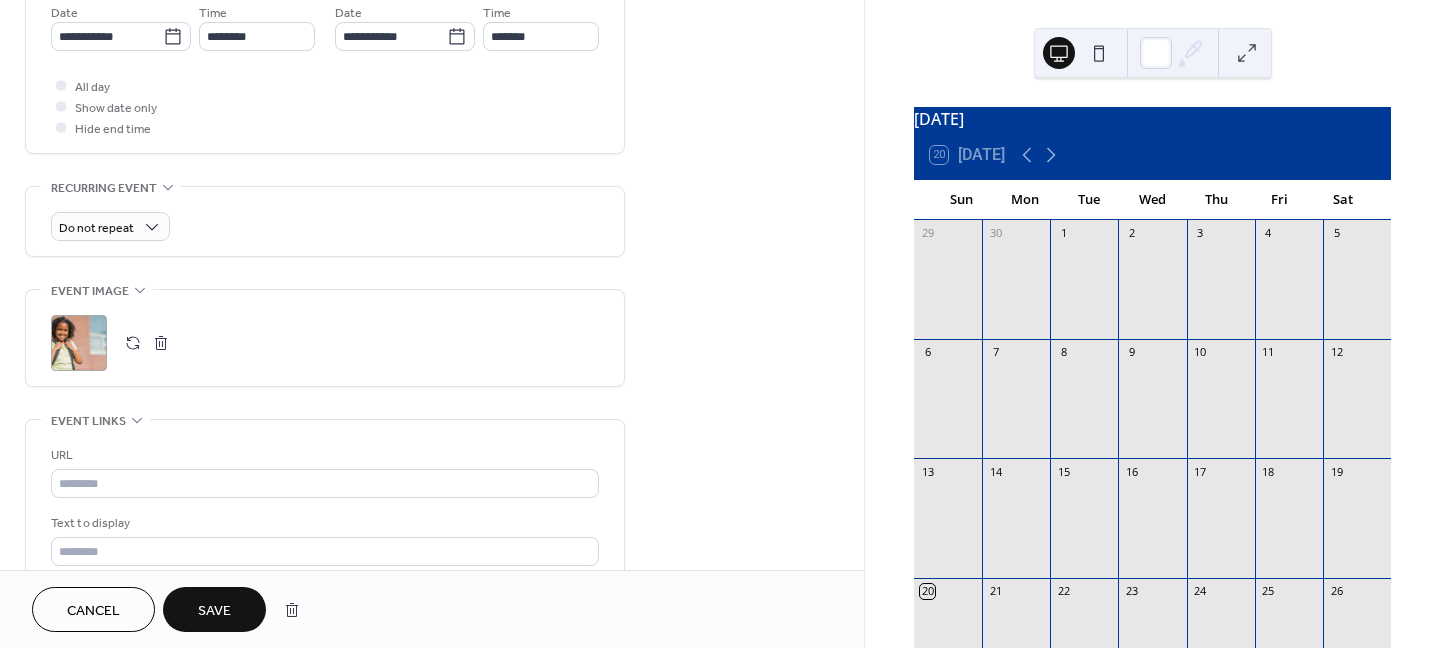 type on "**********" 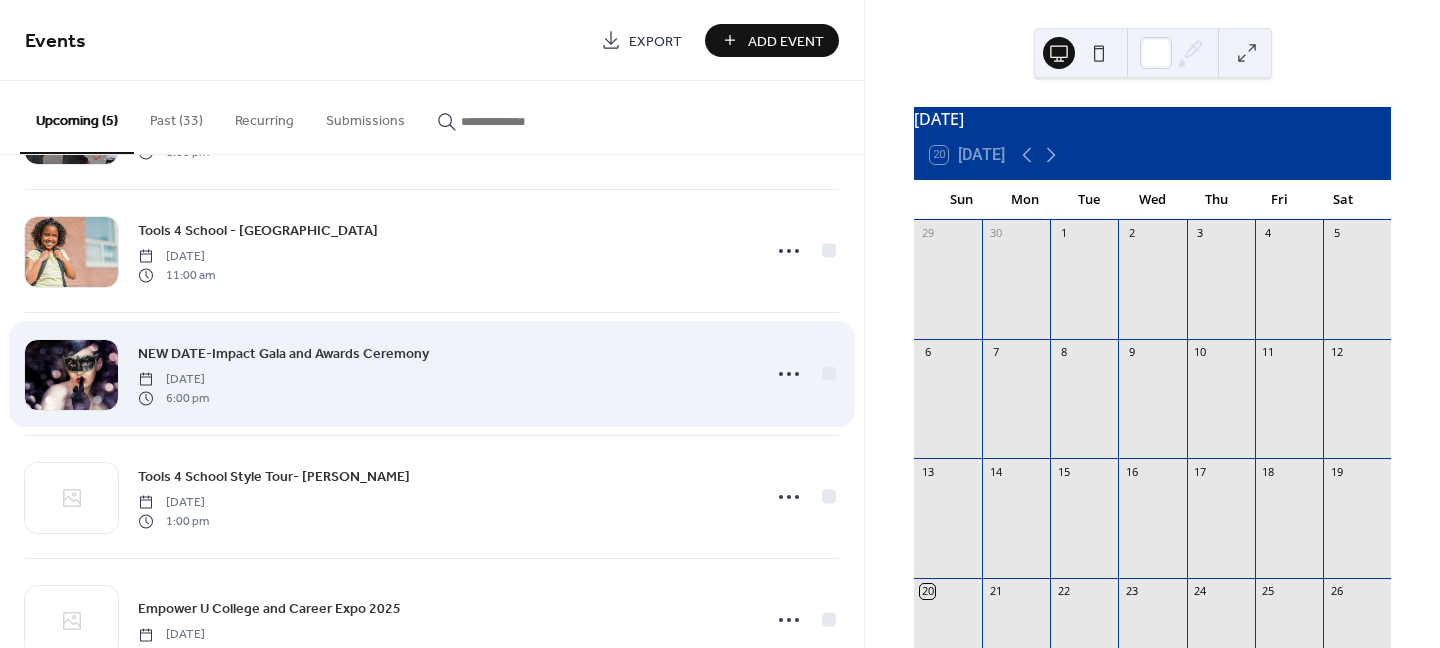 scroll, scrollTop: 181, scrollLeft: 0, axis: vertical 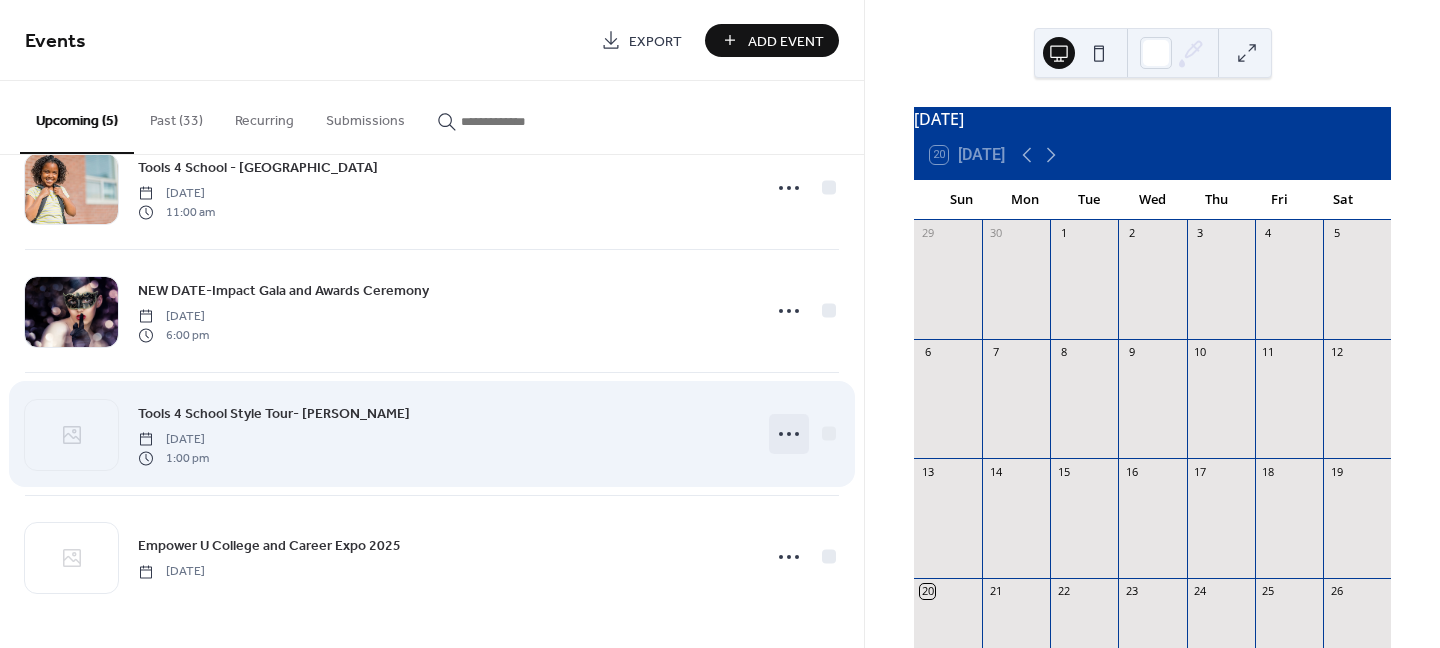 click 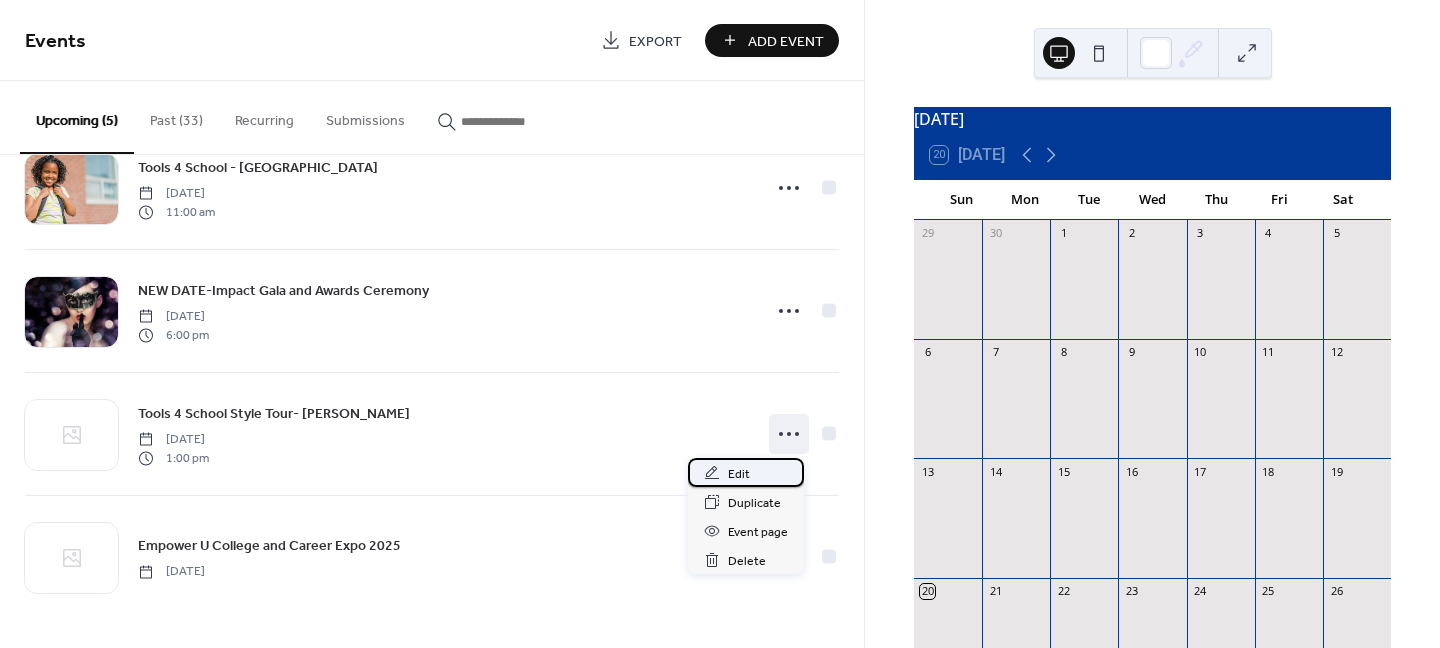 click on "Edit" at bounding box center (739, 474) 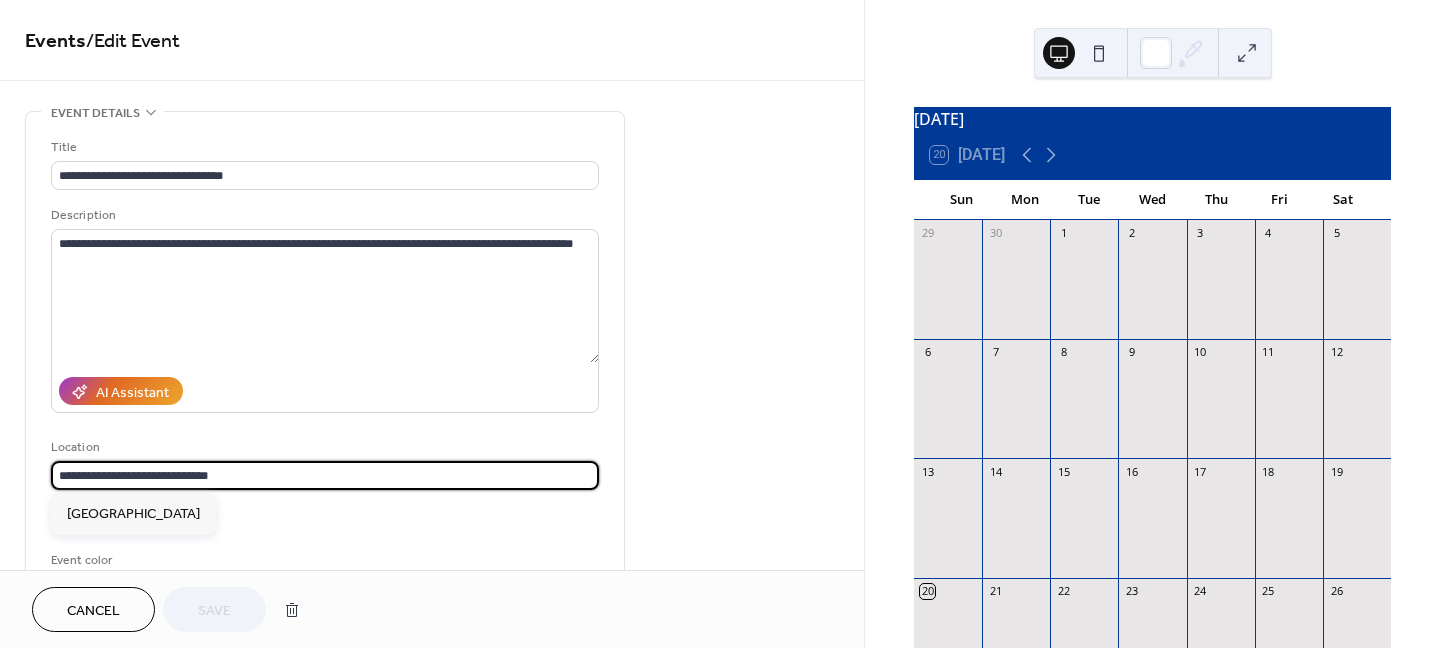 click on "**********" at bounding box center [325, 475] 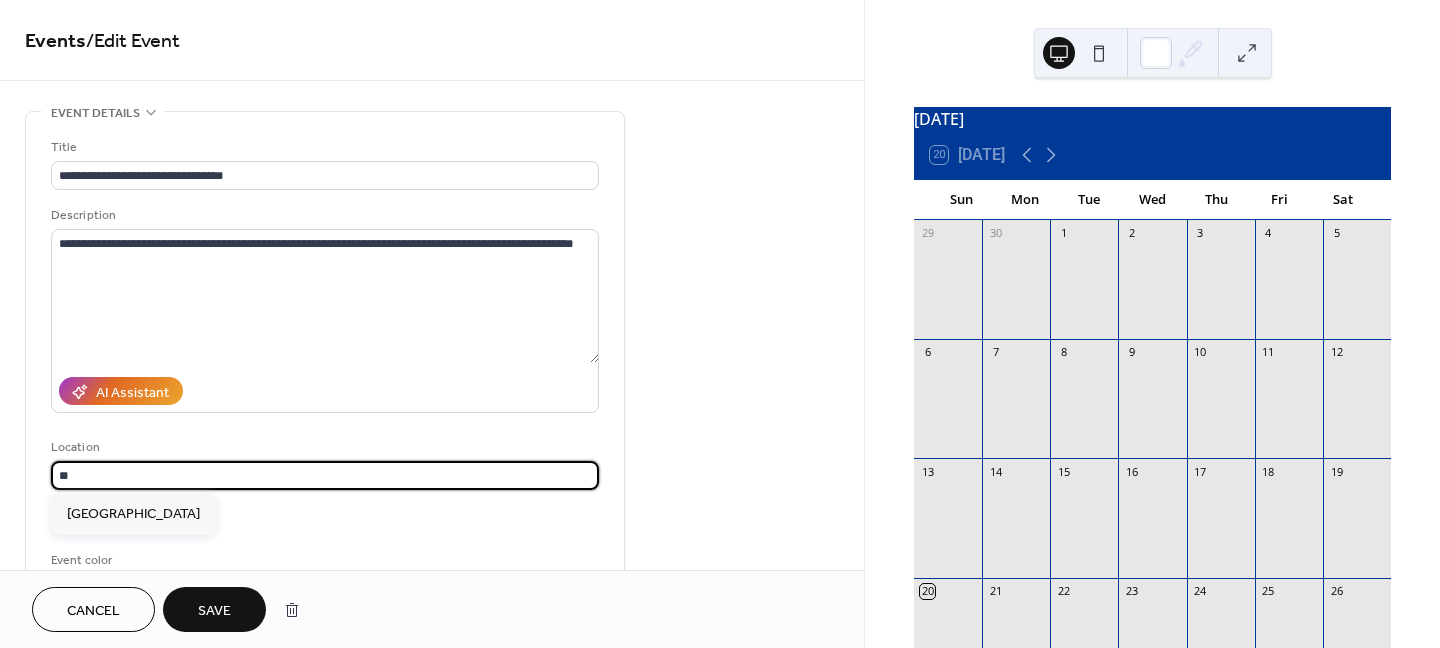 type on "*" 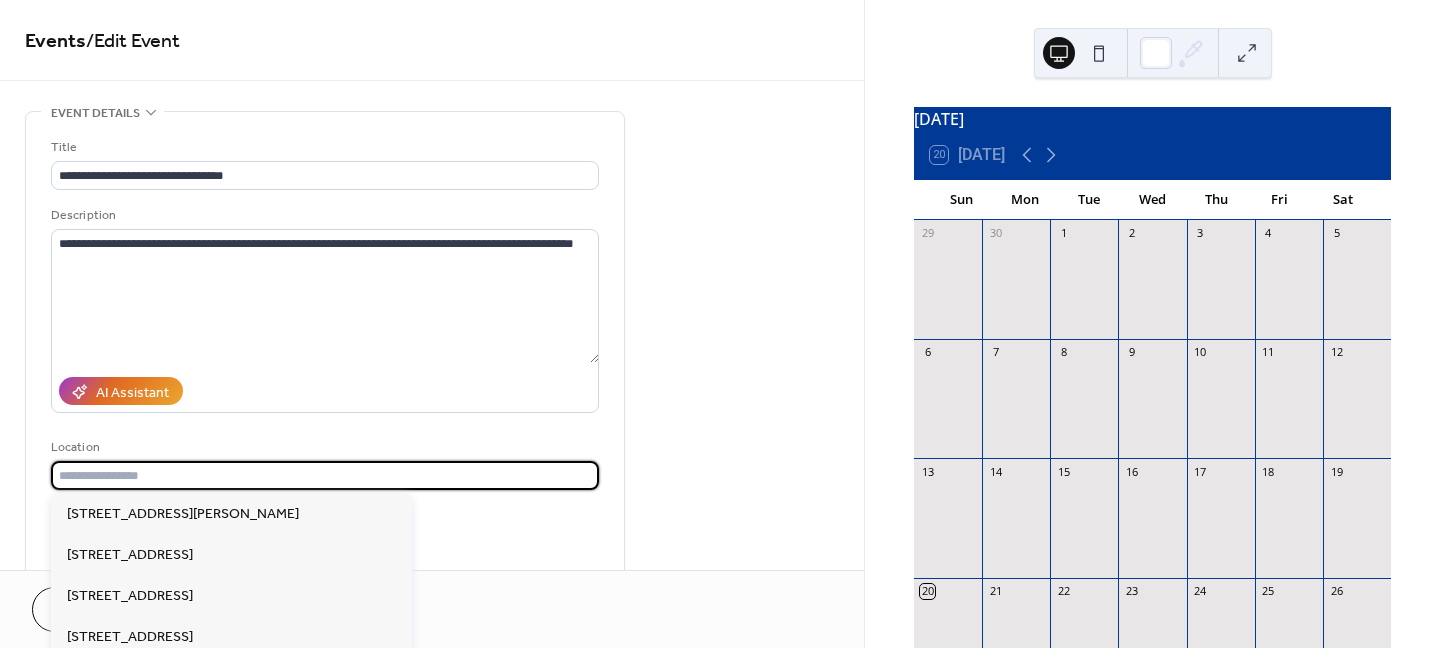 paste on "**********" 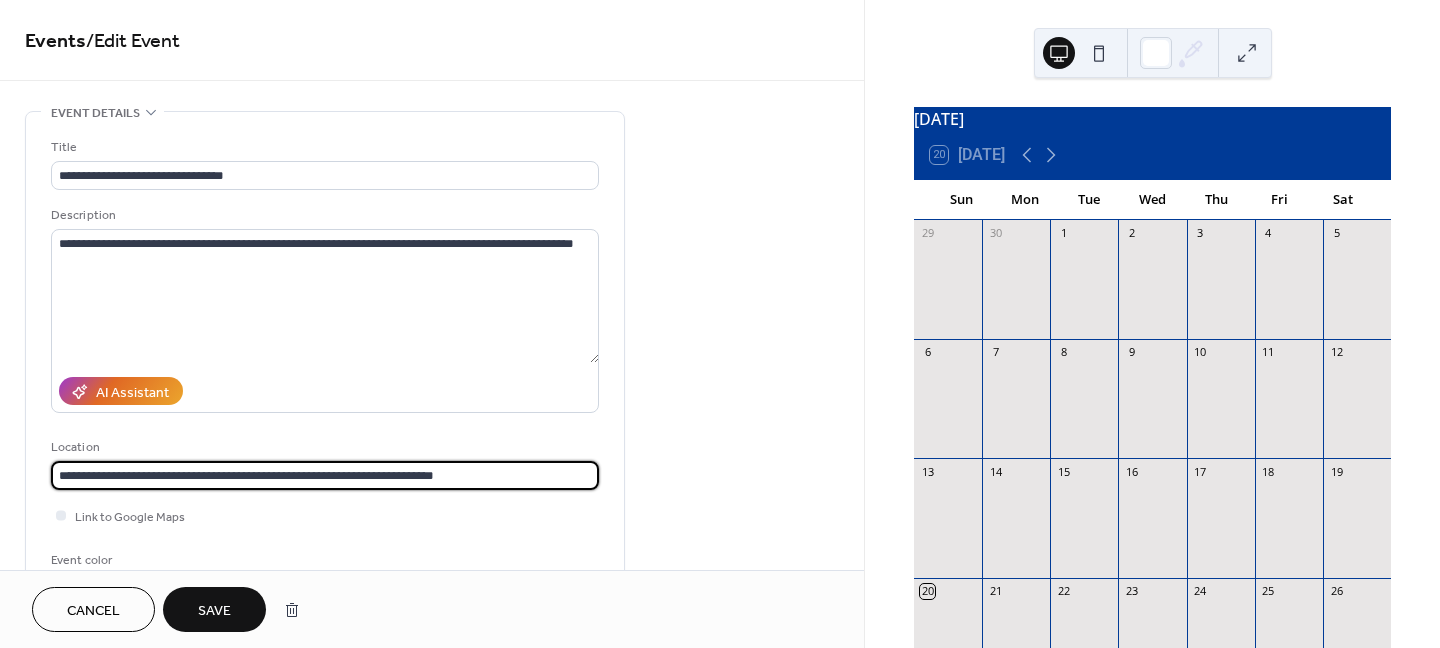 click on "**********" at bounding box center [325, 475] 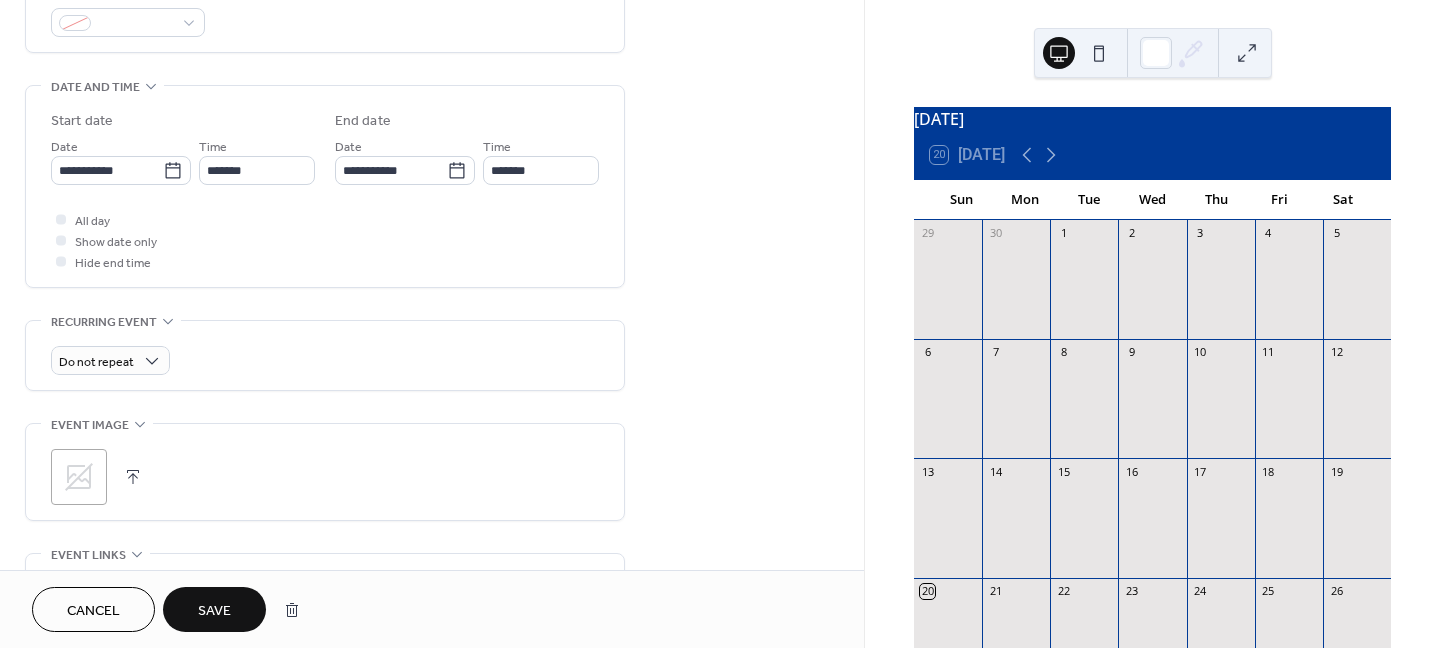 scroll, scrollTop: 600, scrollLeft: 0, axis: vertical 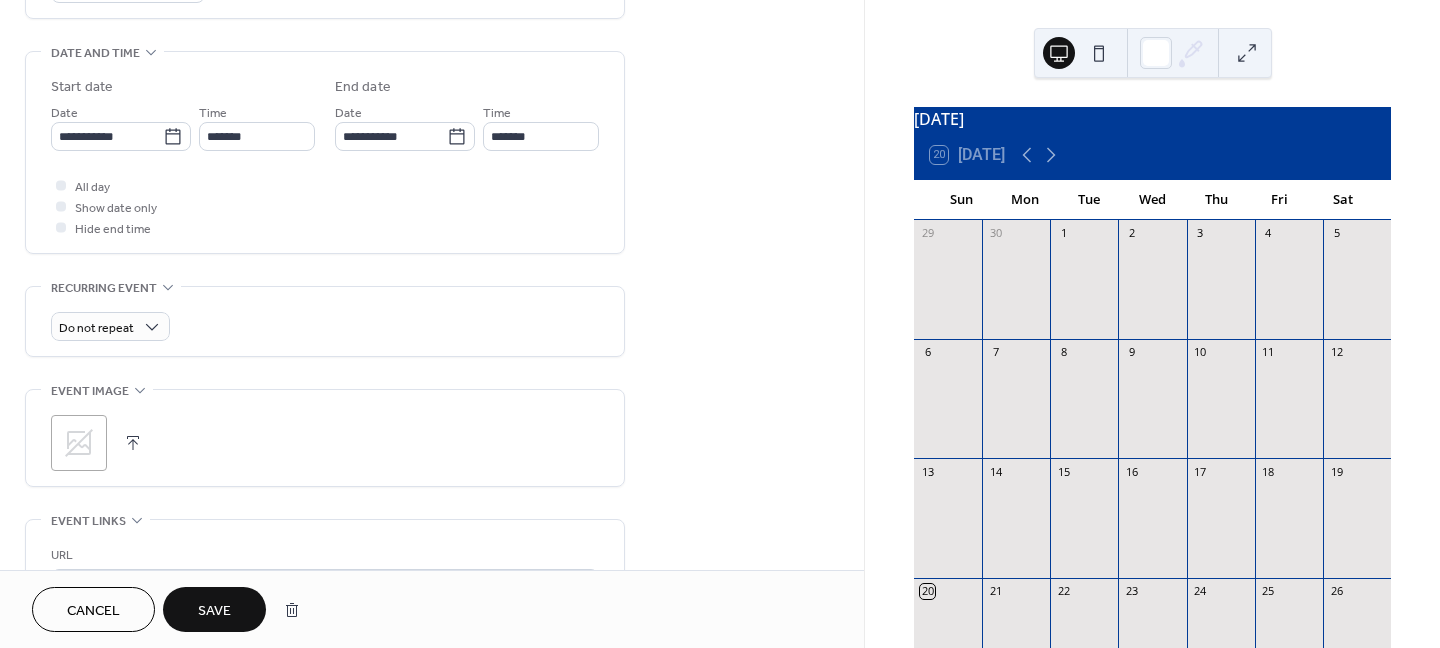 type on "**********" 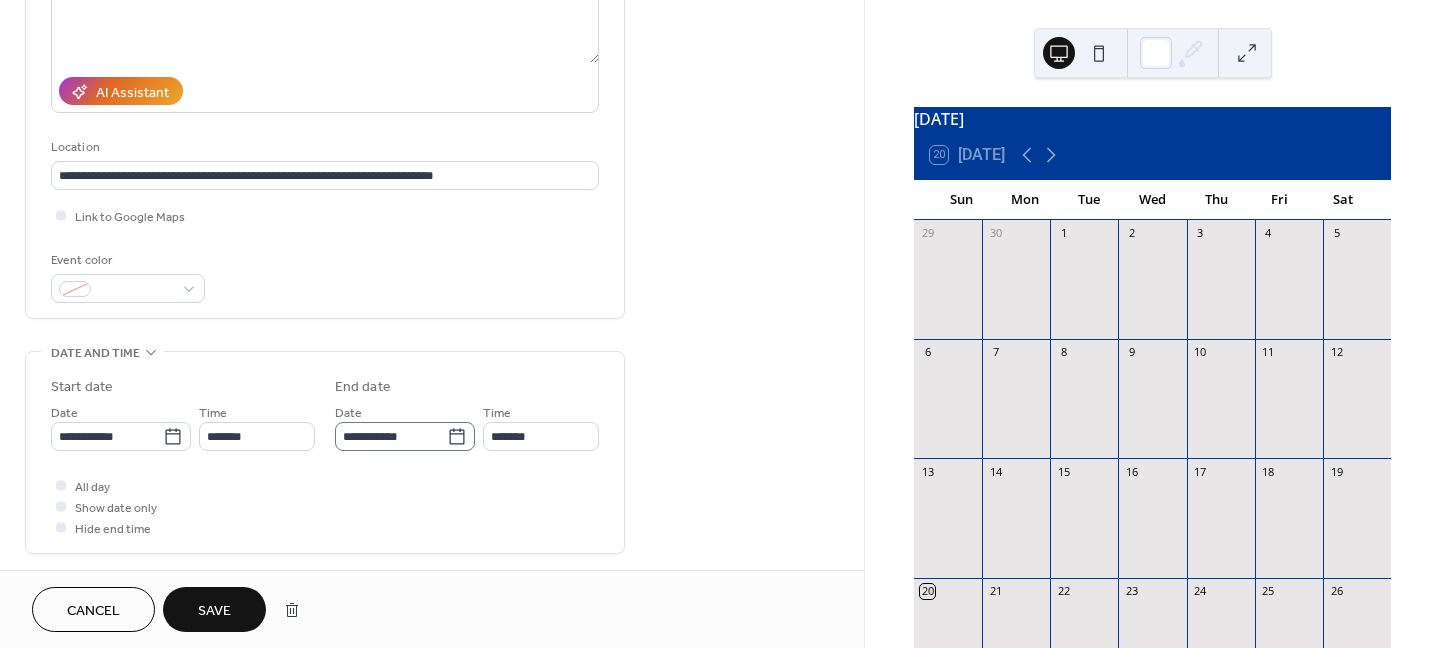scroll, scrollTop: 0, scrollLeft: 0, axis: both 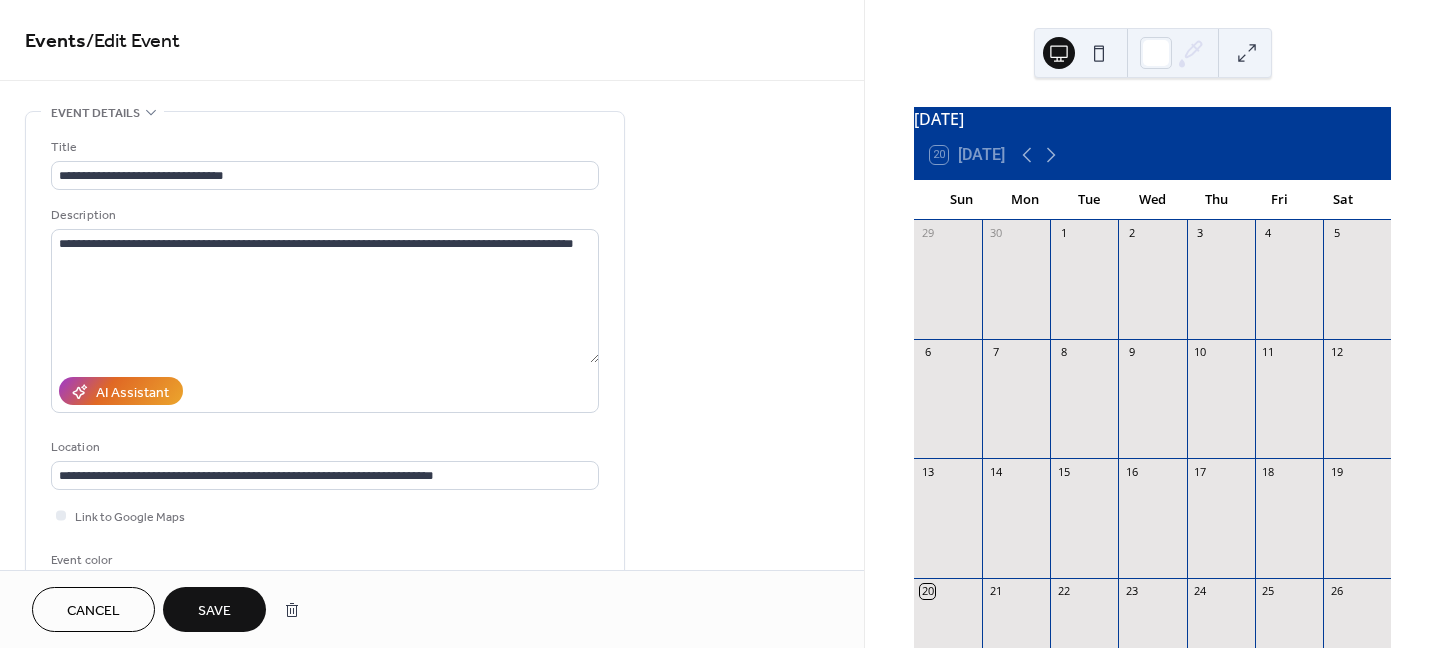 click on "Save" at bounding box center [214, 611] 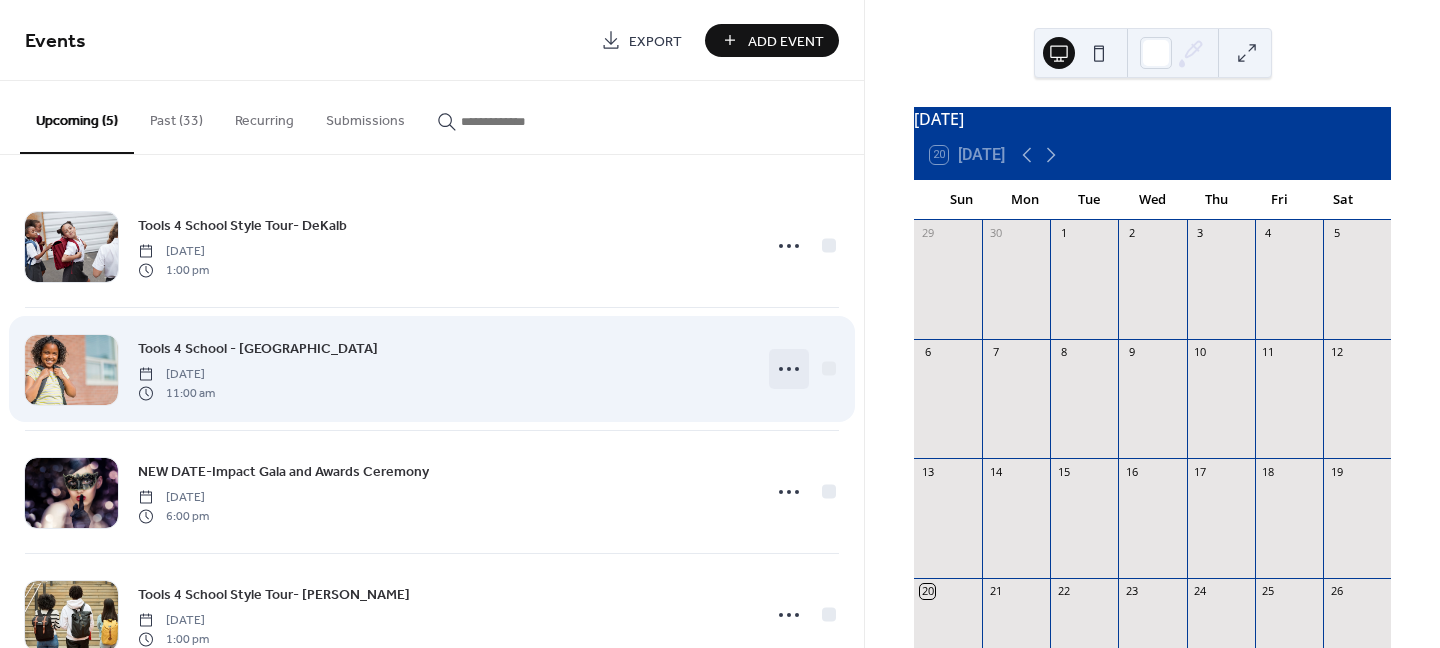 click 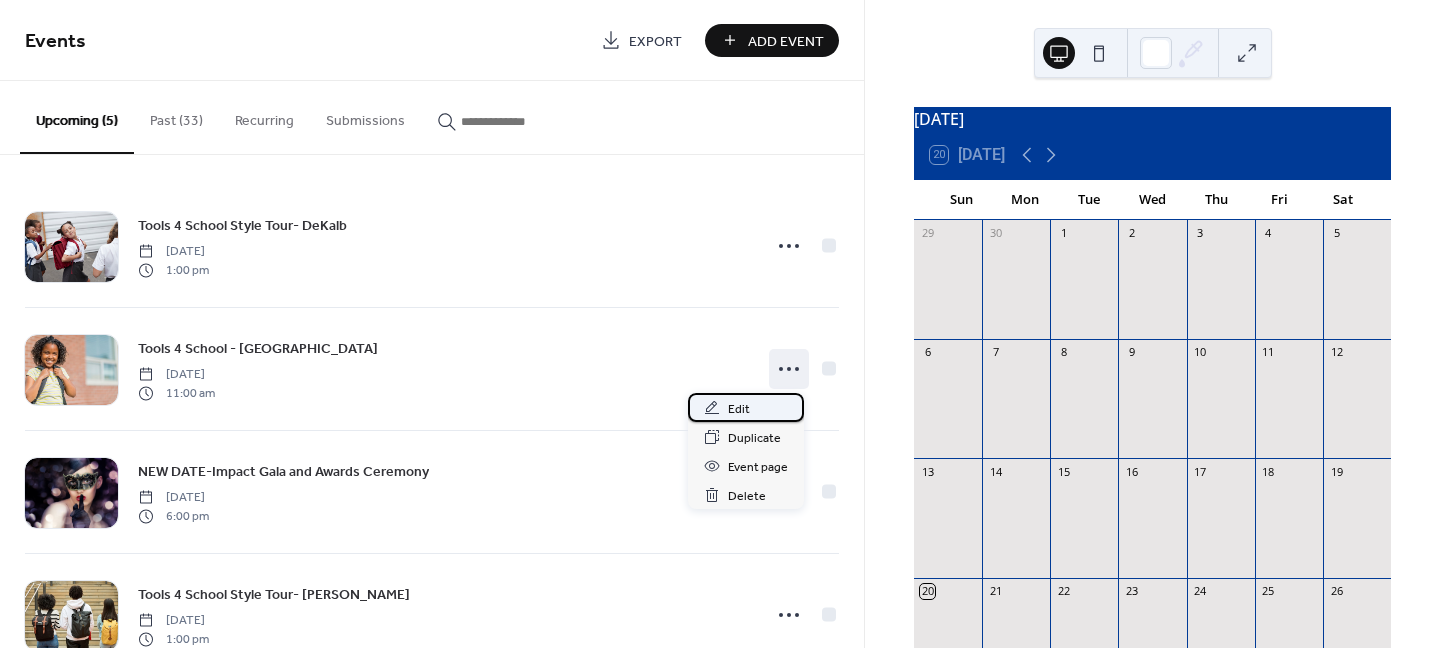 click on "Edit" at bounding box center [739, 409] 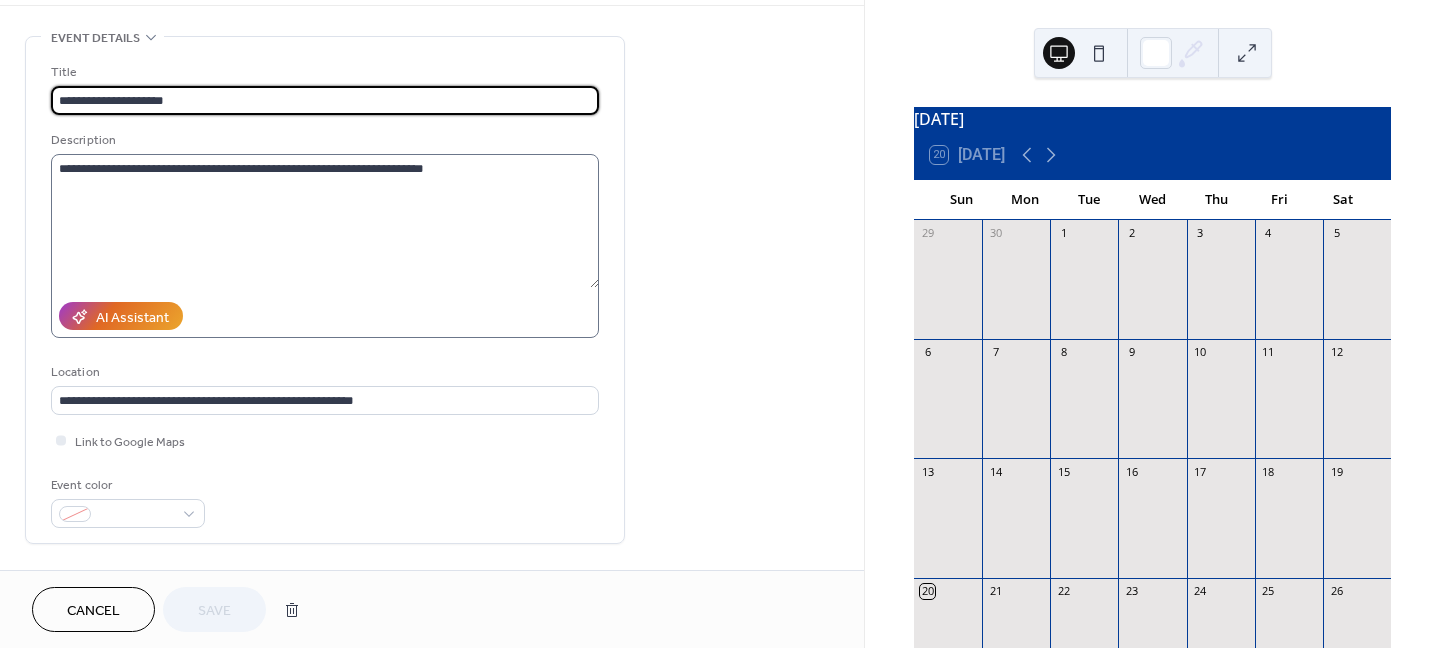 scroll, scrollTop: 0, scrollLeft: 0, axis: both 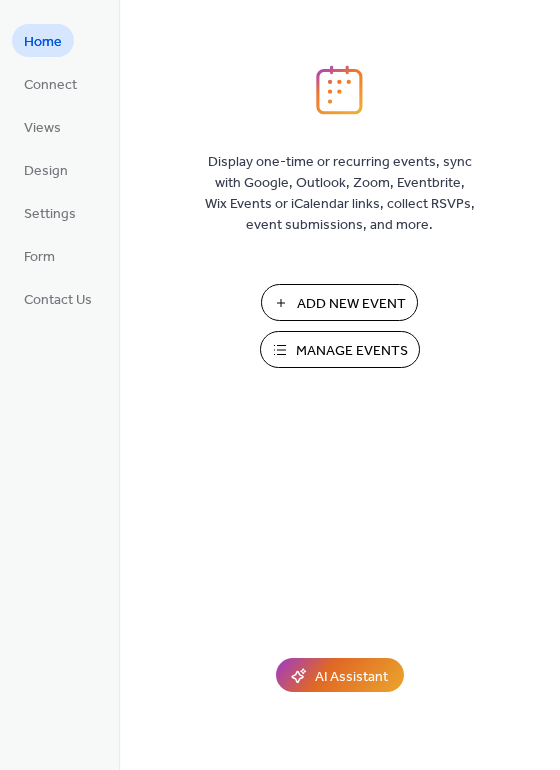 click on "Manage Events" at bounding box center (352, 351) 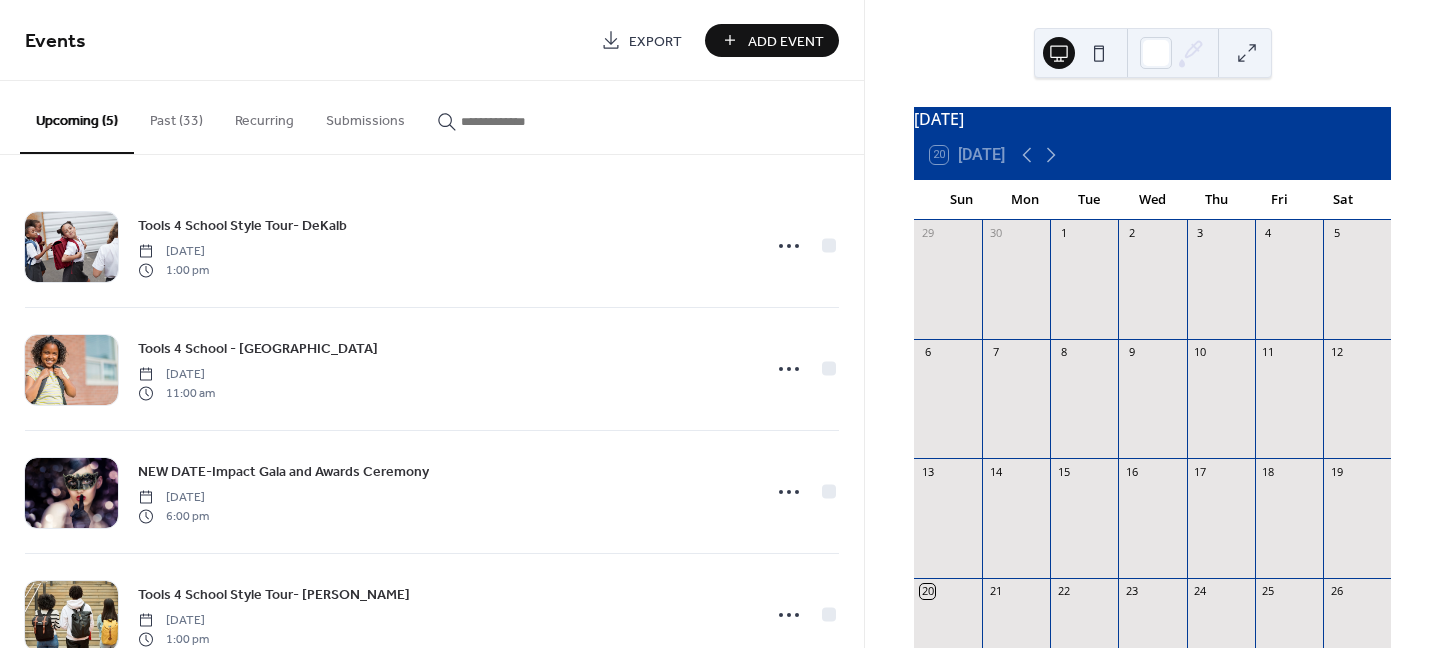 scroll, scrollTop: 0, scrollLeft: 0, axis: both 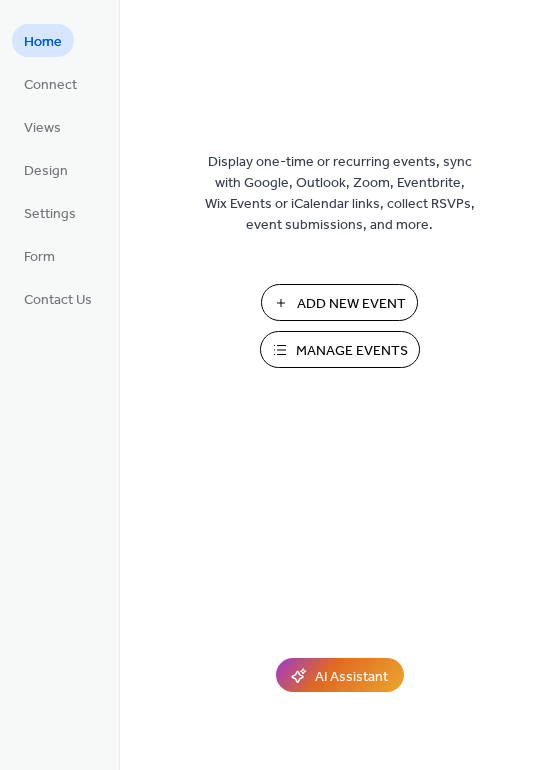 click on "Manage Events" at bounding box center [352, 351] 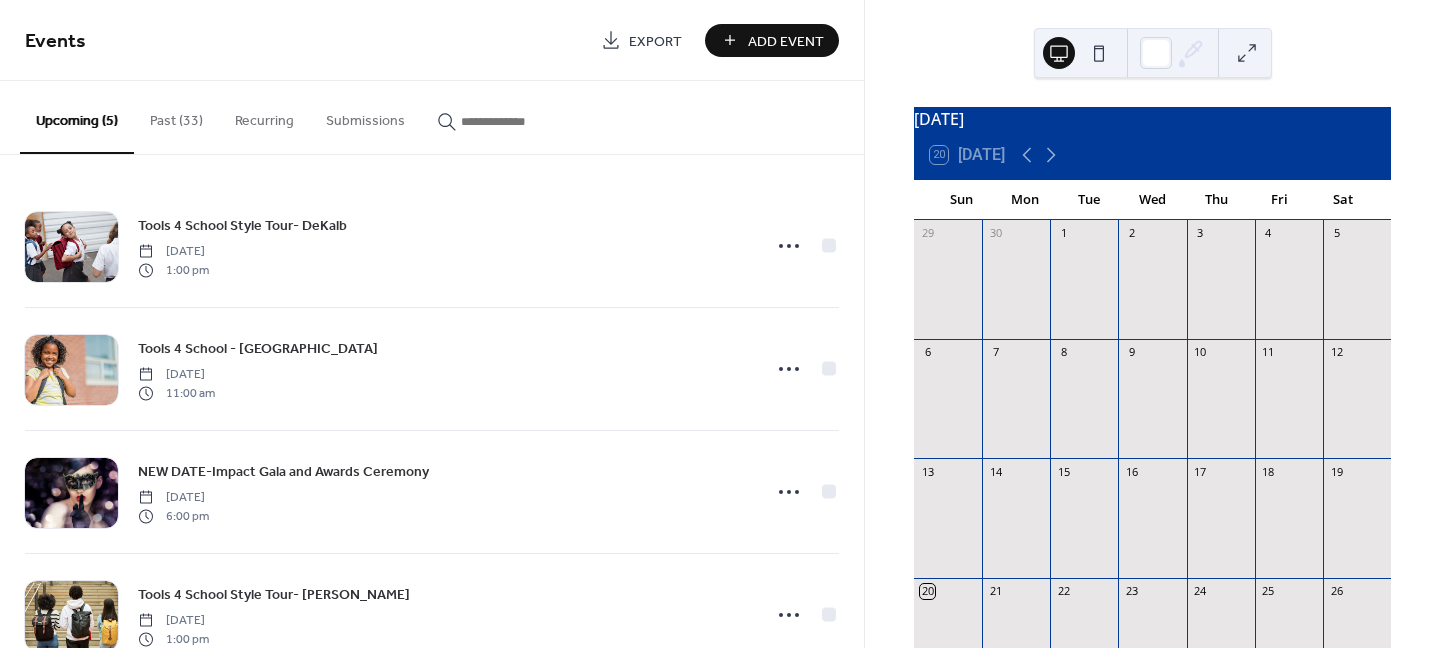 scroll, scrollTop: 0, scrollLeft: 0, axis: both 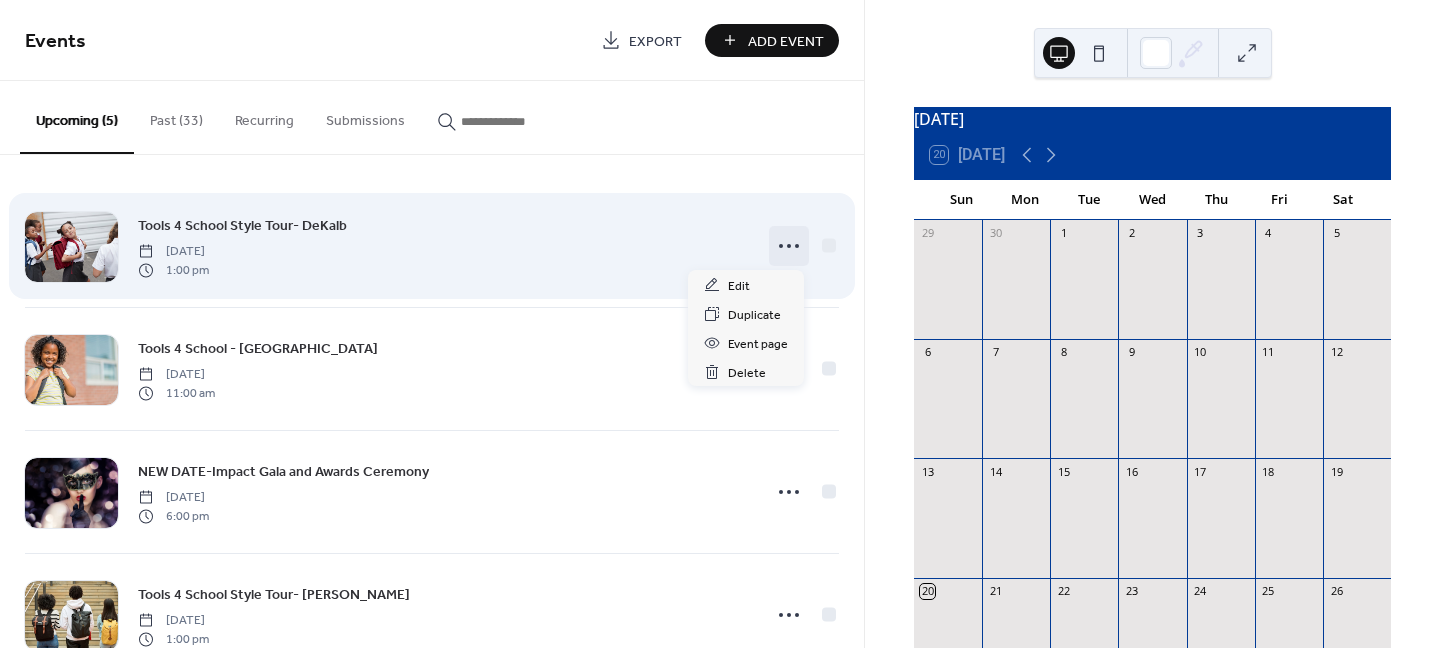 click 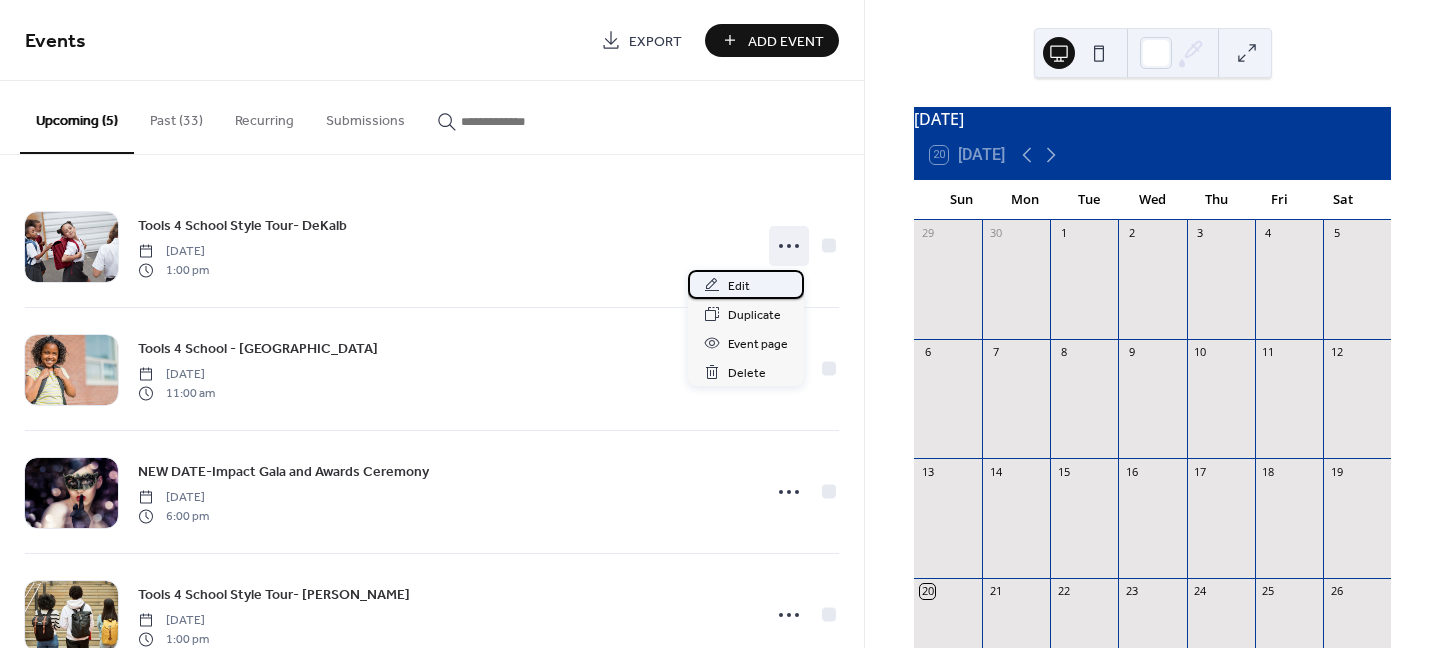 click on "Edit" at bounding box center [739, 286] 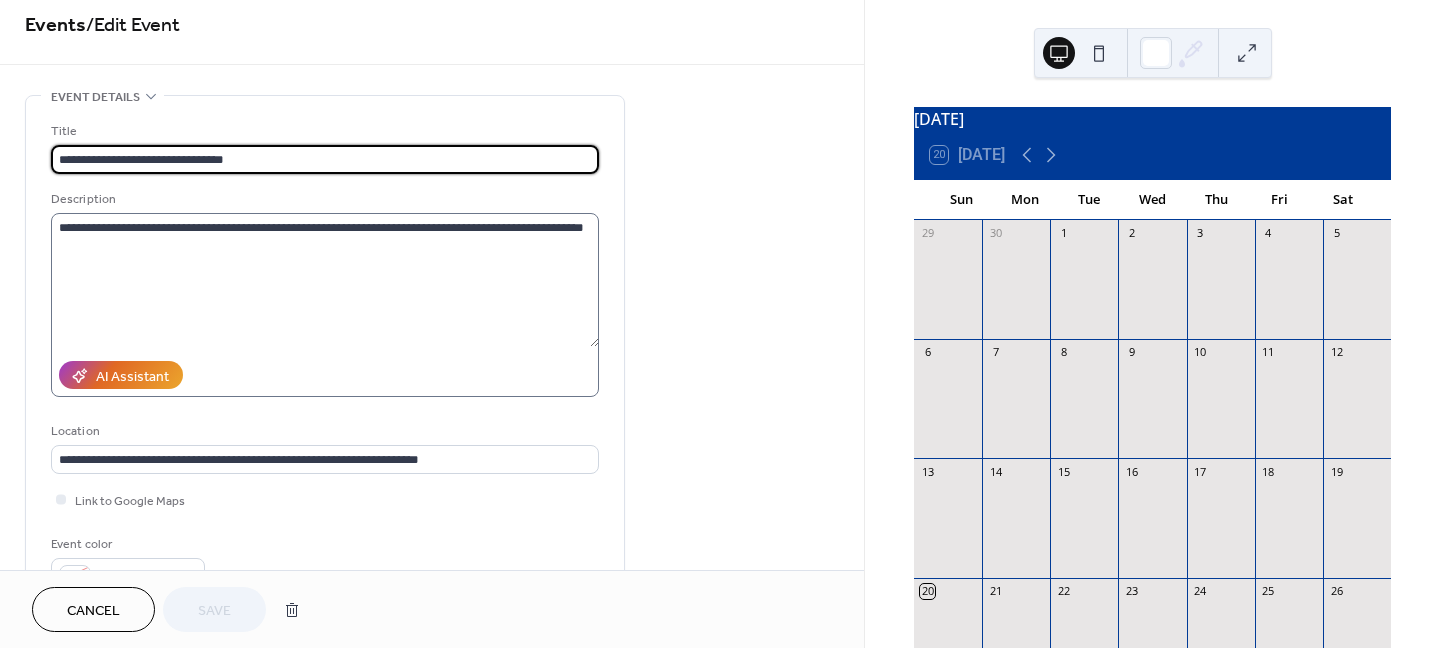 scroll, scrollTop: 0, scrollLeft: 0, axis: both 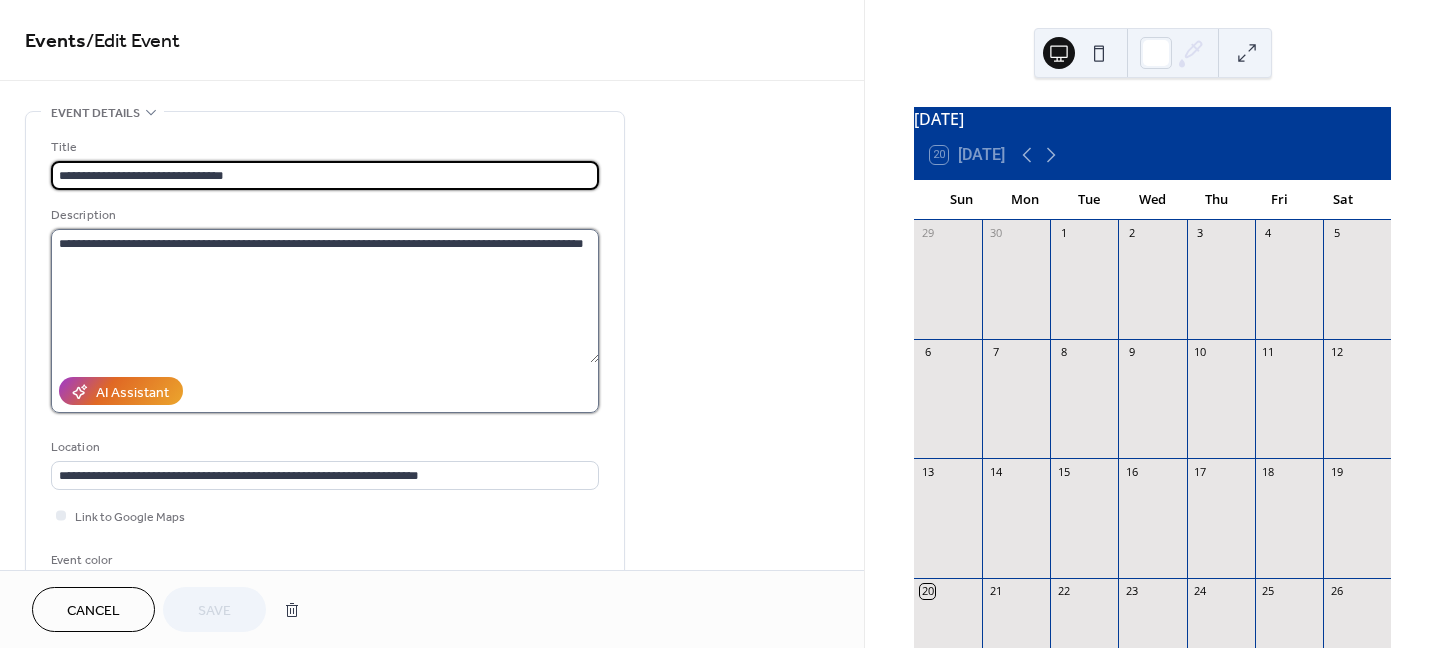 click on "**********" at bounding box center [325, 296] 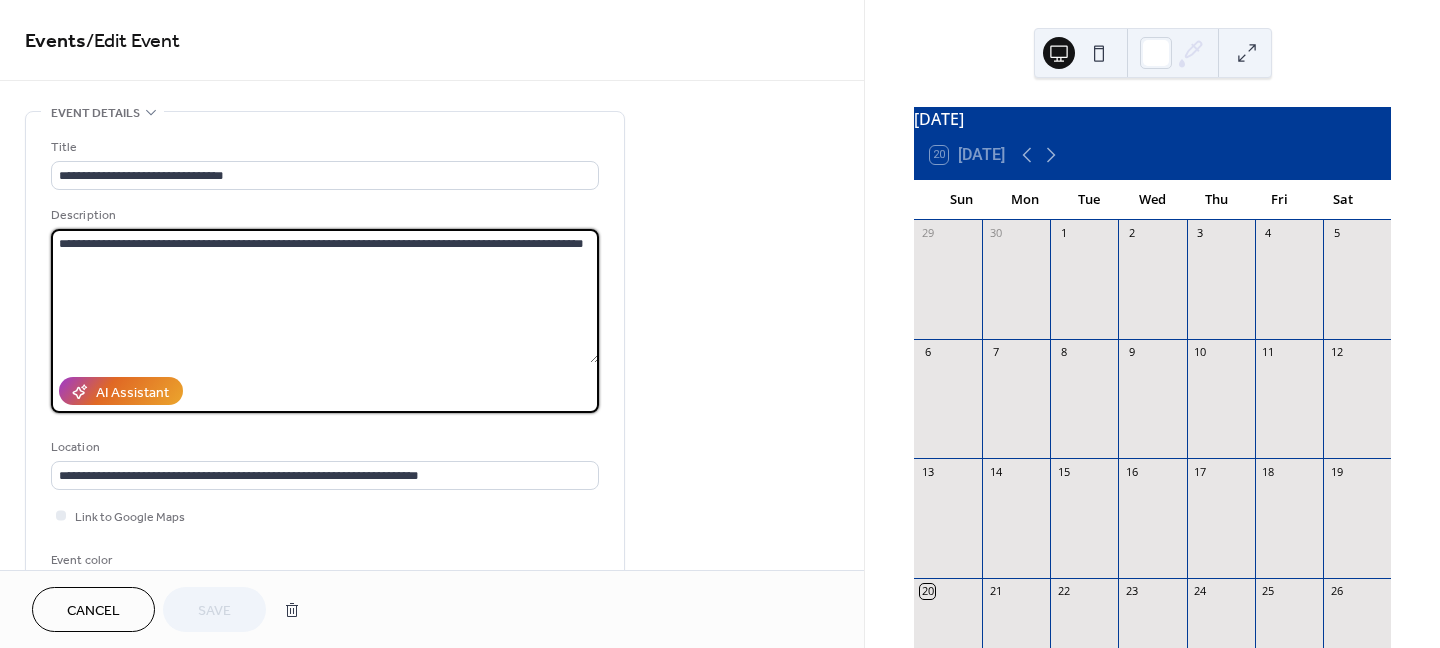 click on "**********" at bounding box center (325, 296) 